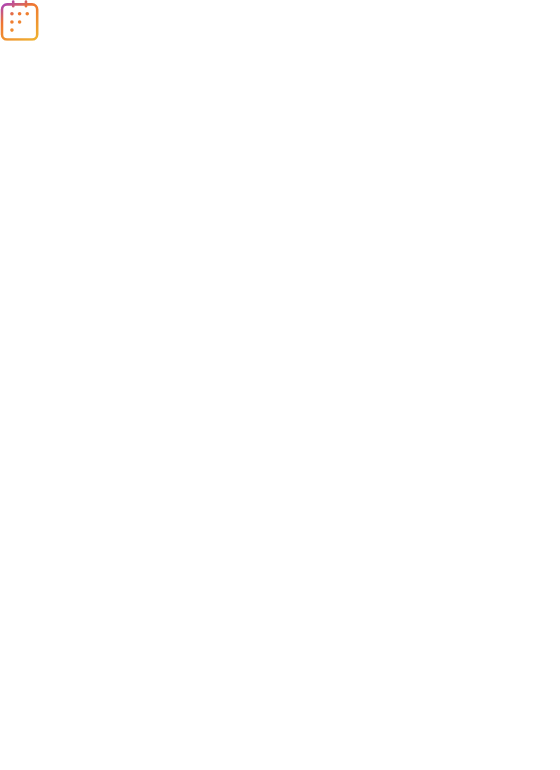 scroll, scrollTop: 0, scrollLeft: 0, axis: both 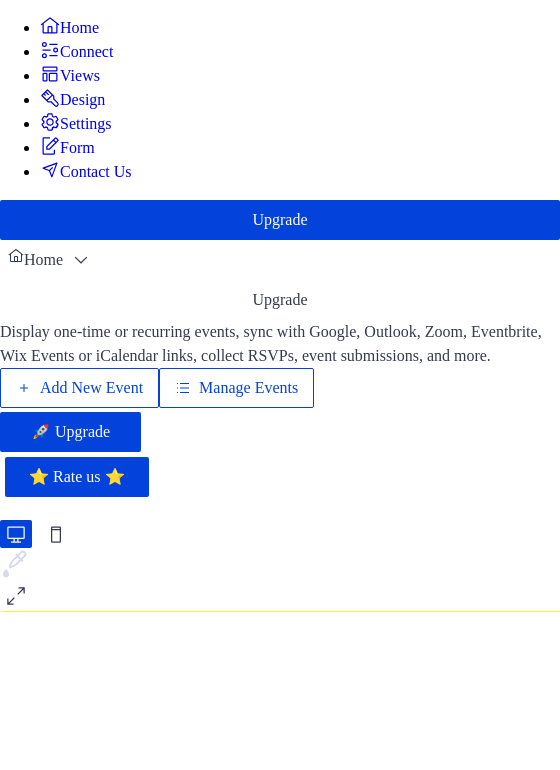 click on "Manage Events" at bounding box center [248, 388] 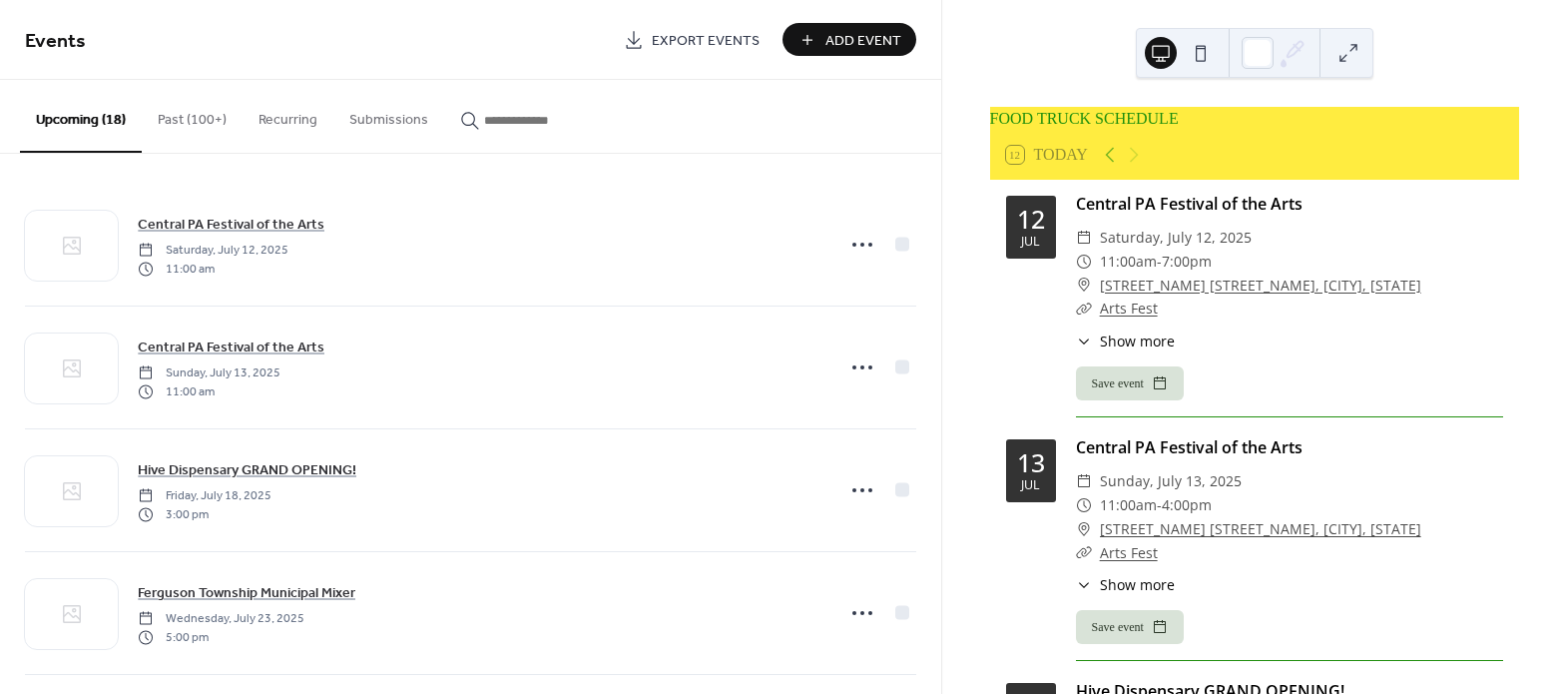 scroll, scrollTop: 0, scrollLeft: 0, axis: both 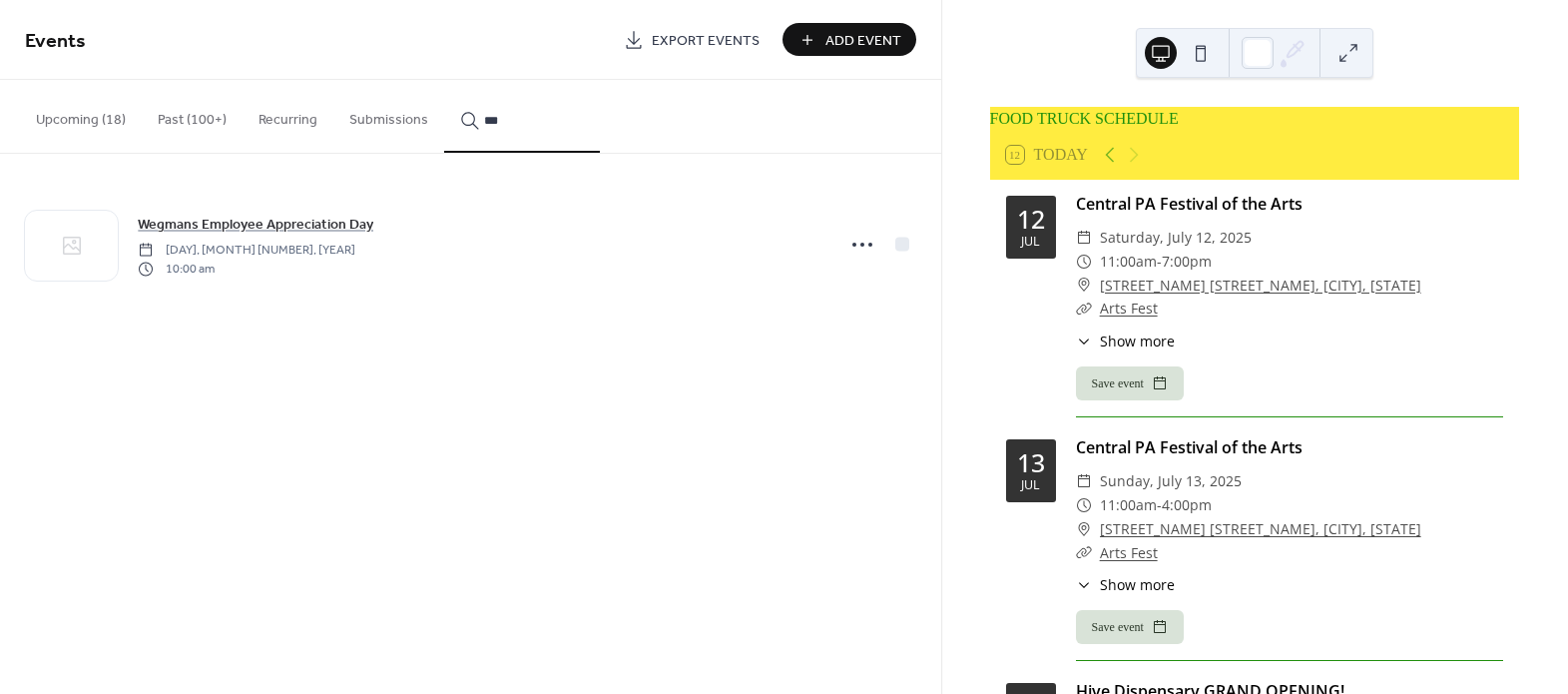 type on "***" 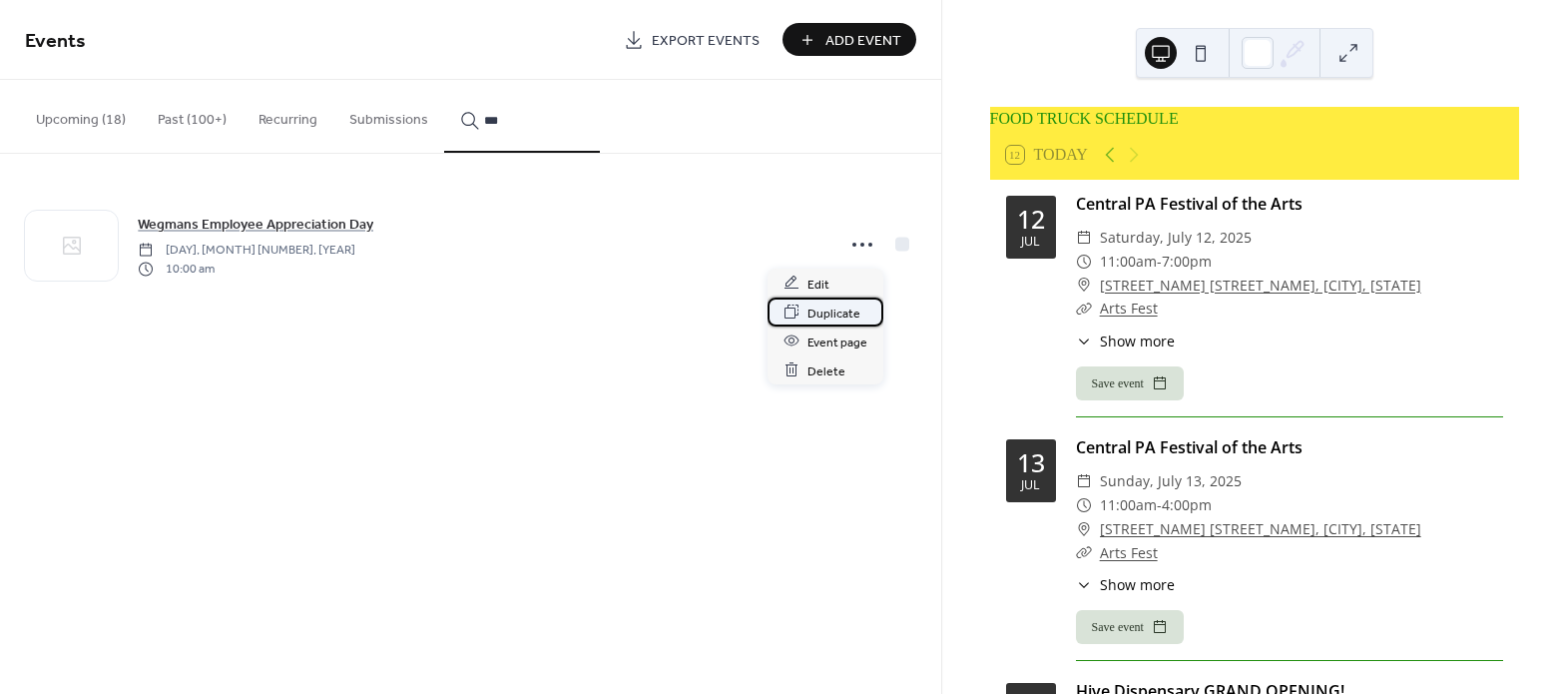 click on "Duplicate" at bounding box center [833, 313] 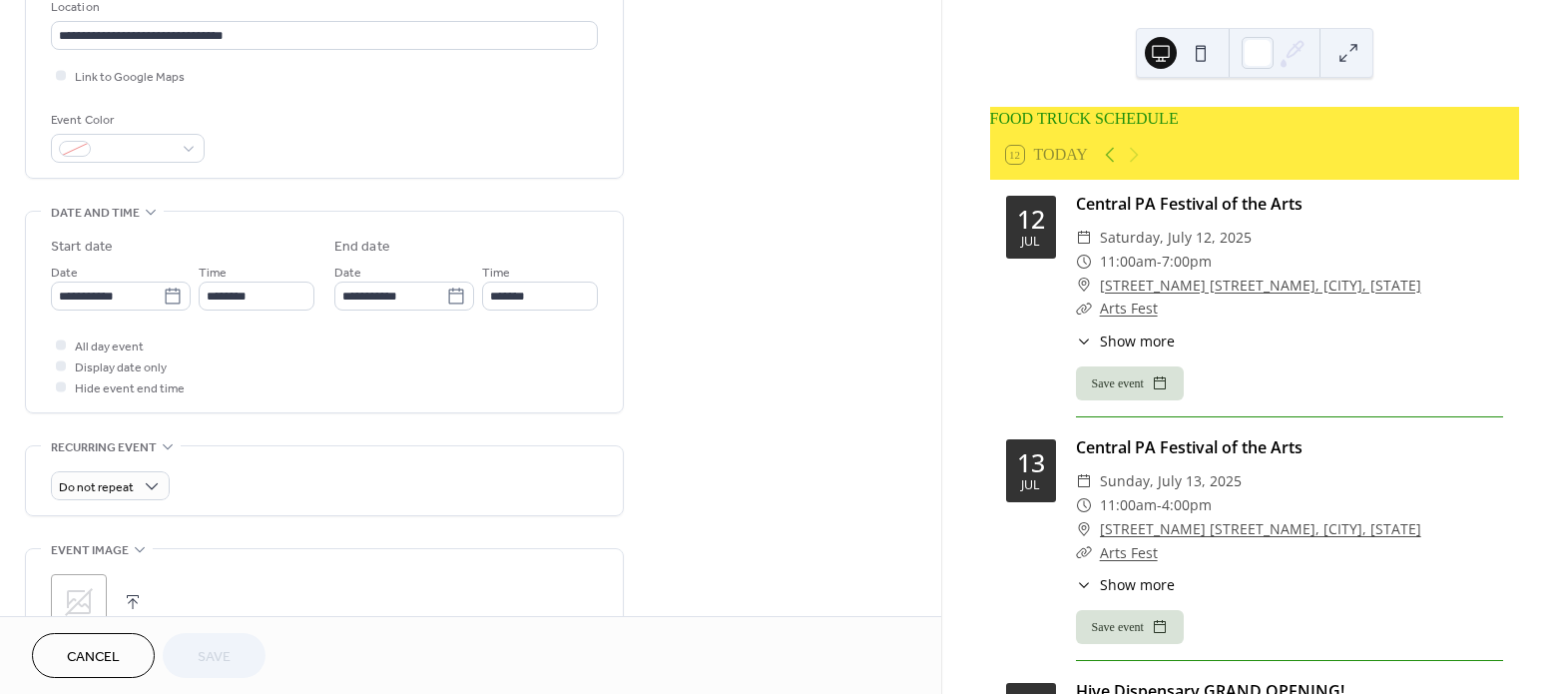 scroll, scrollTop: 453, scrollLeft: 0, axis: vertical 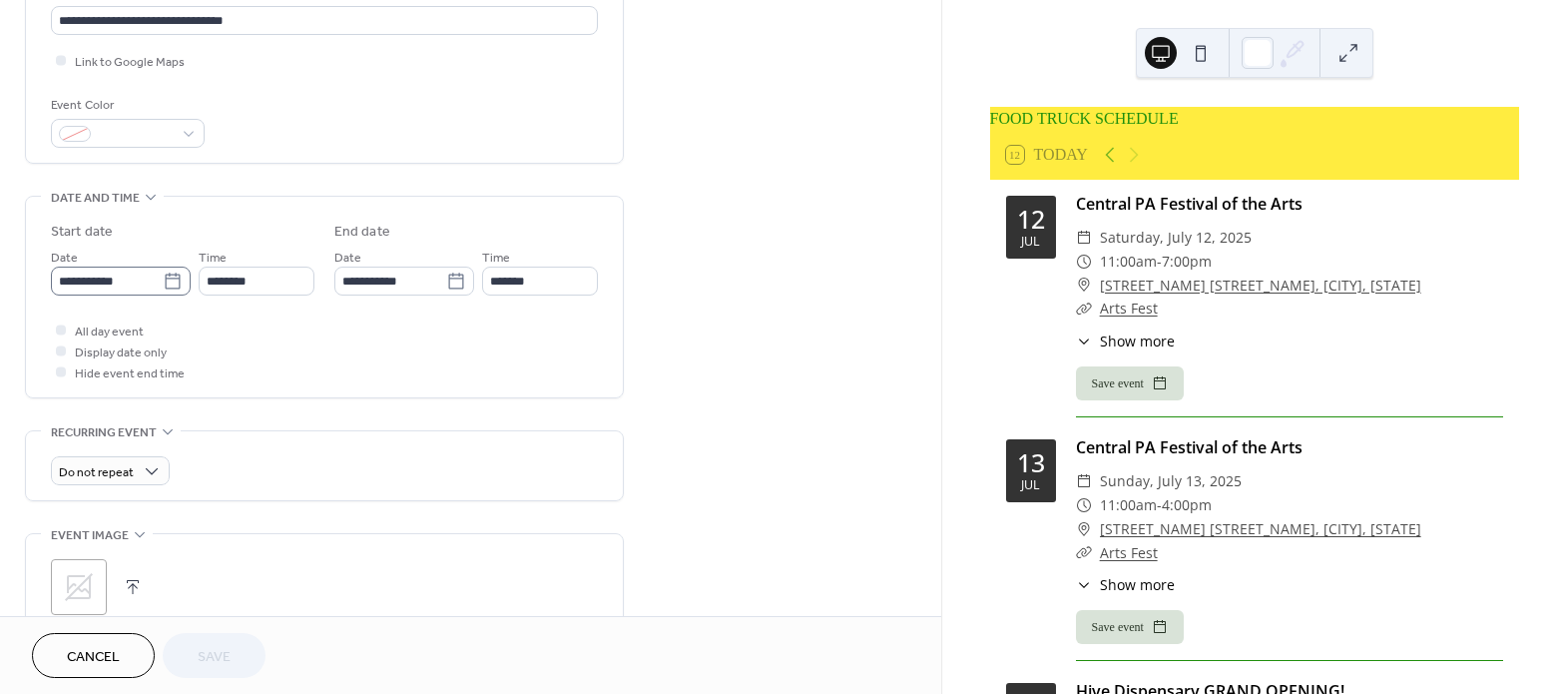 click 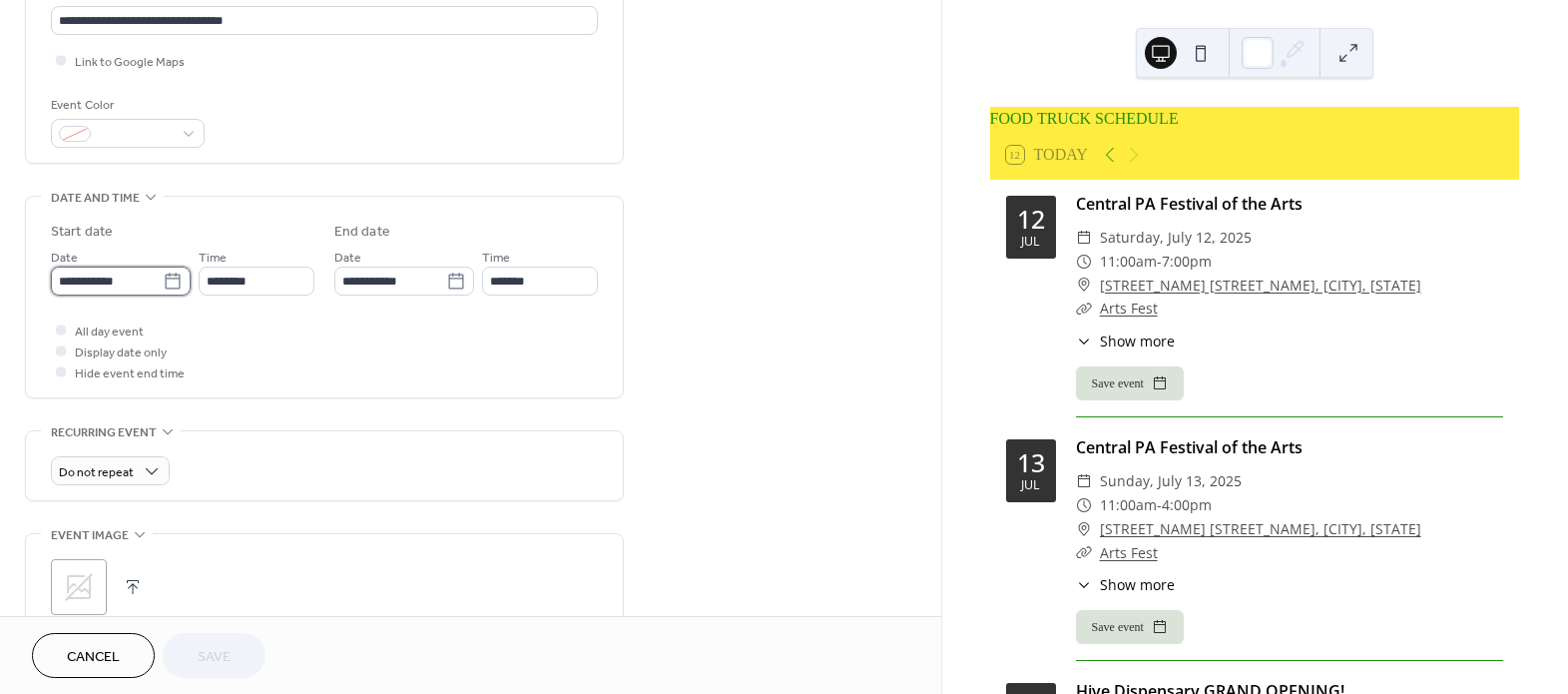 click on "**********" at bounding box center [107, 281] 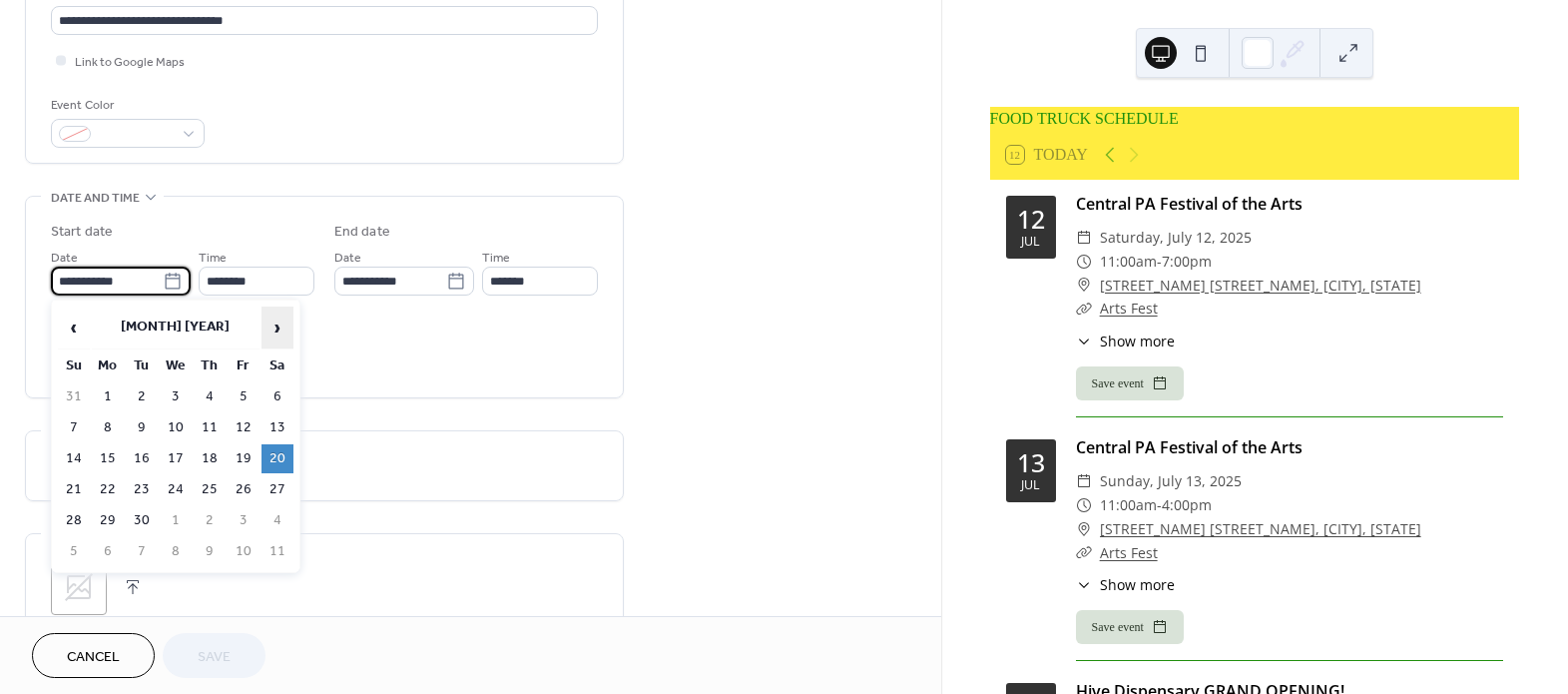 click on "›" at bounding box center [277, 328] 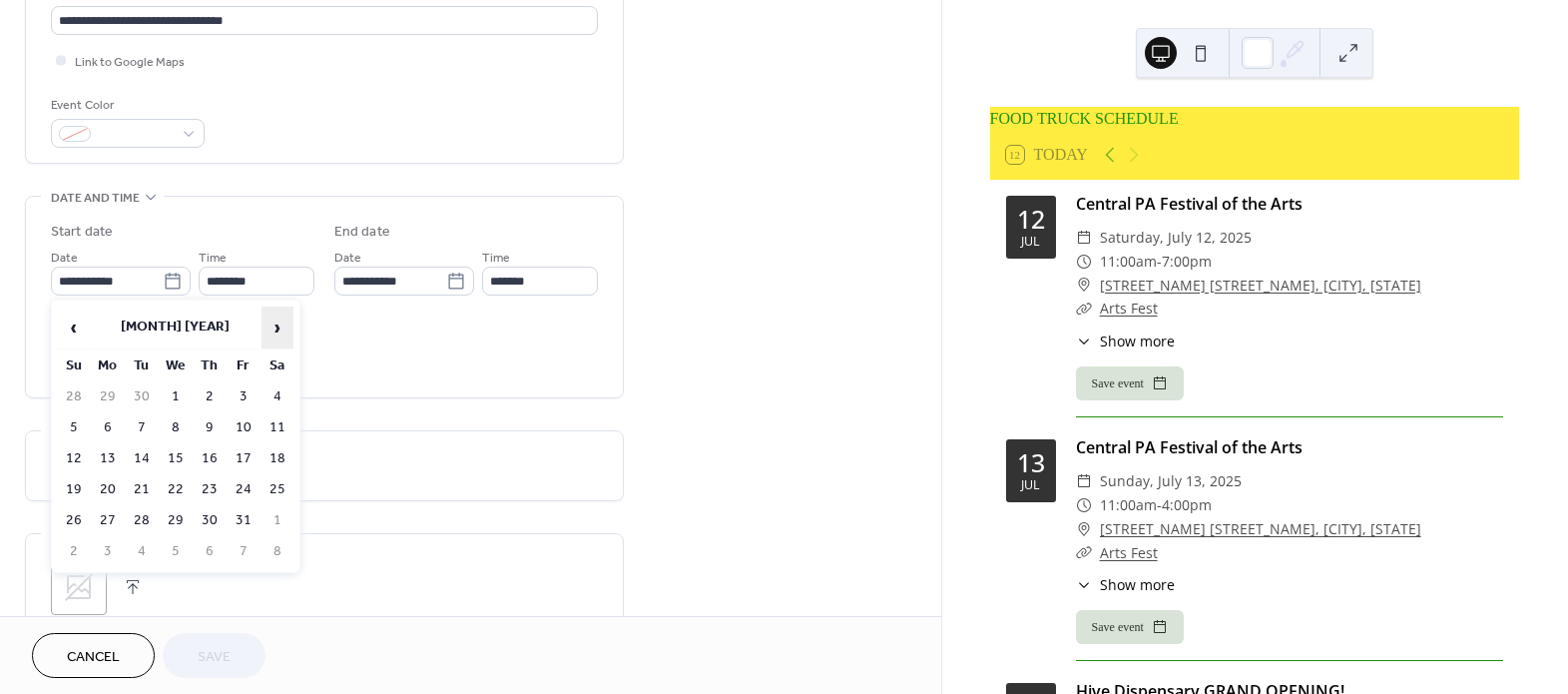 click on "›" at bounding box center [277, 328] 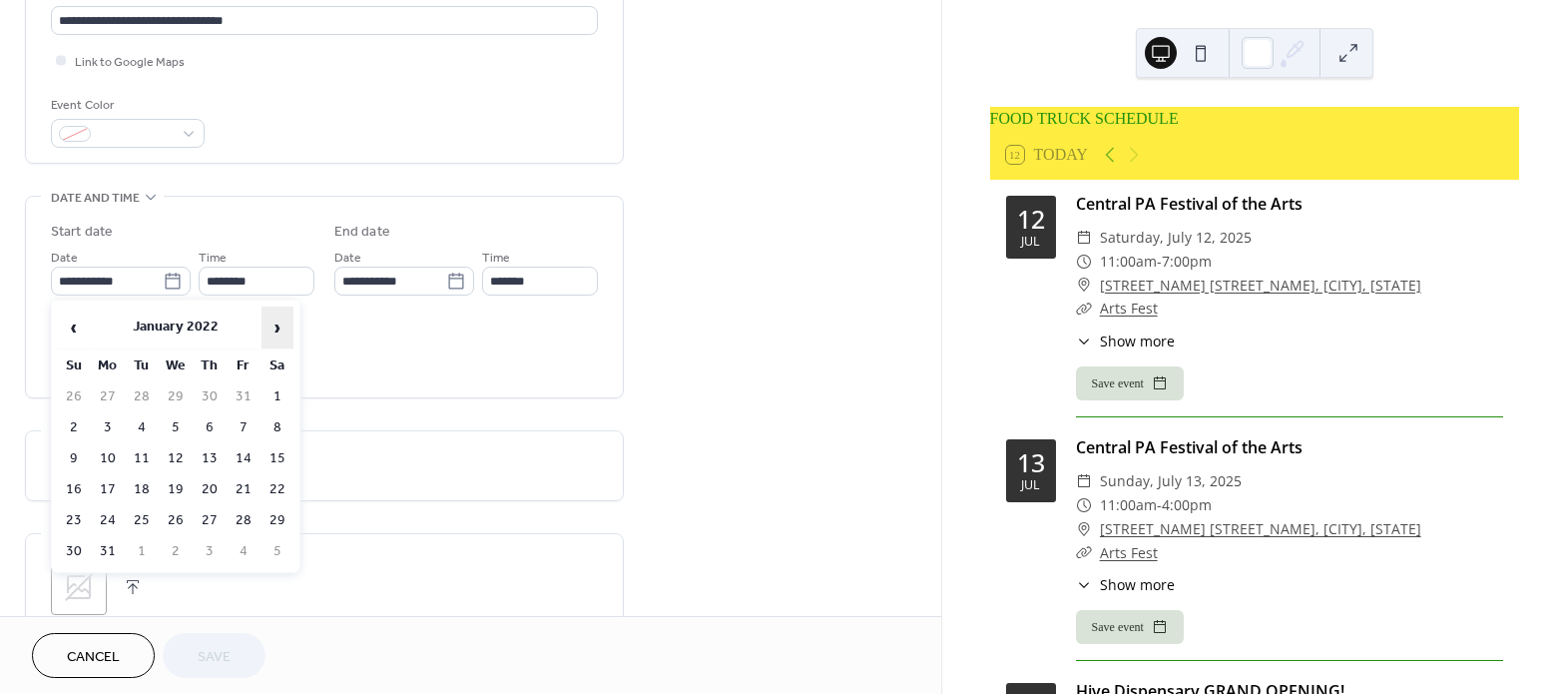 click on "›" at bounding box center [277, 328] 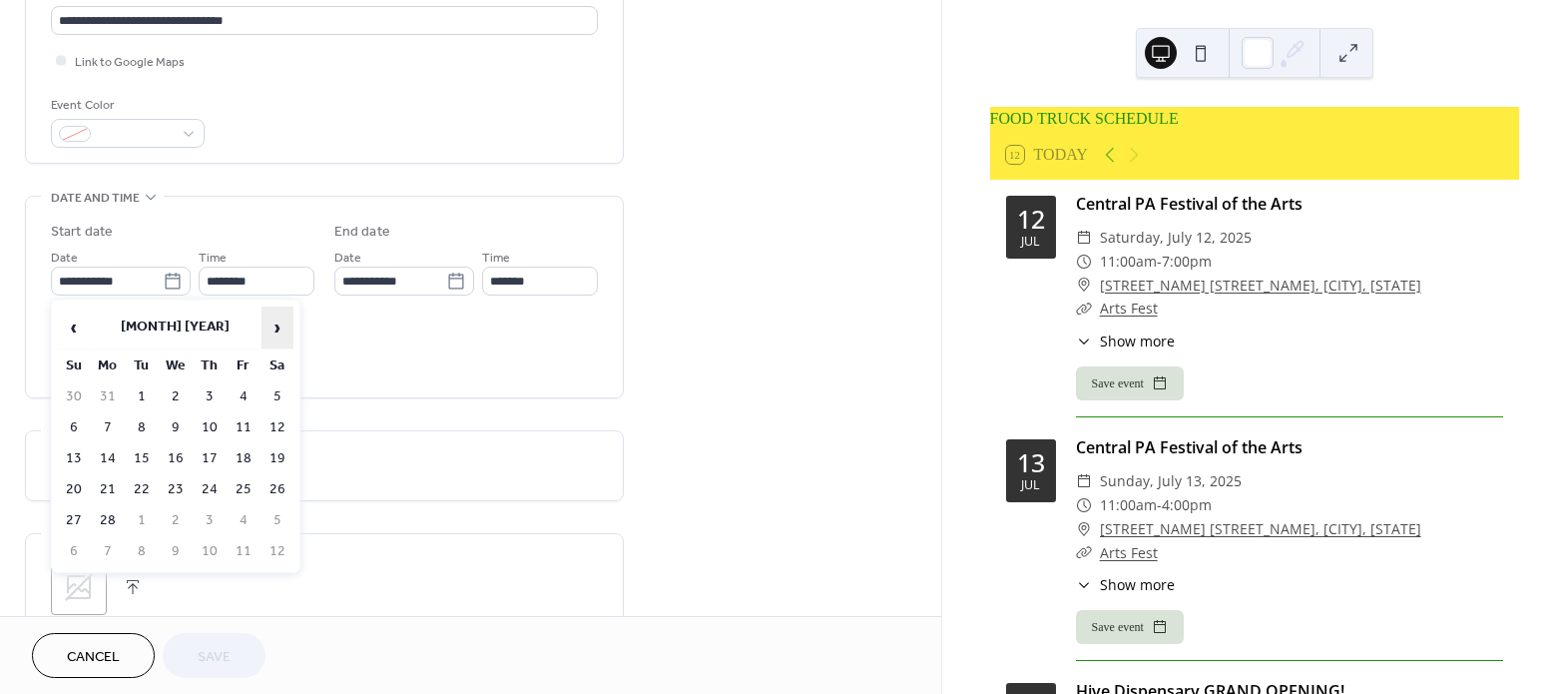 click on "›" at bounding box center (277, 328) 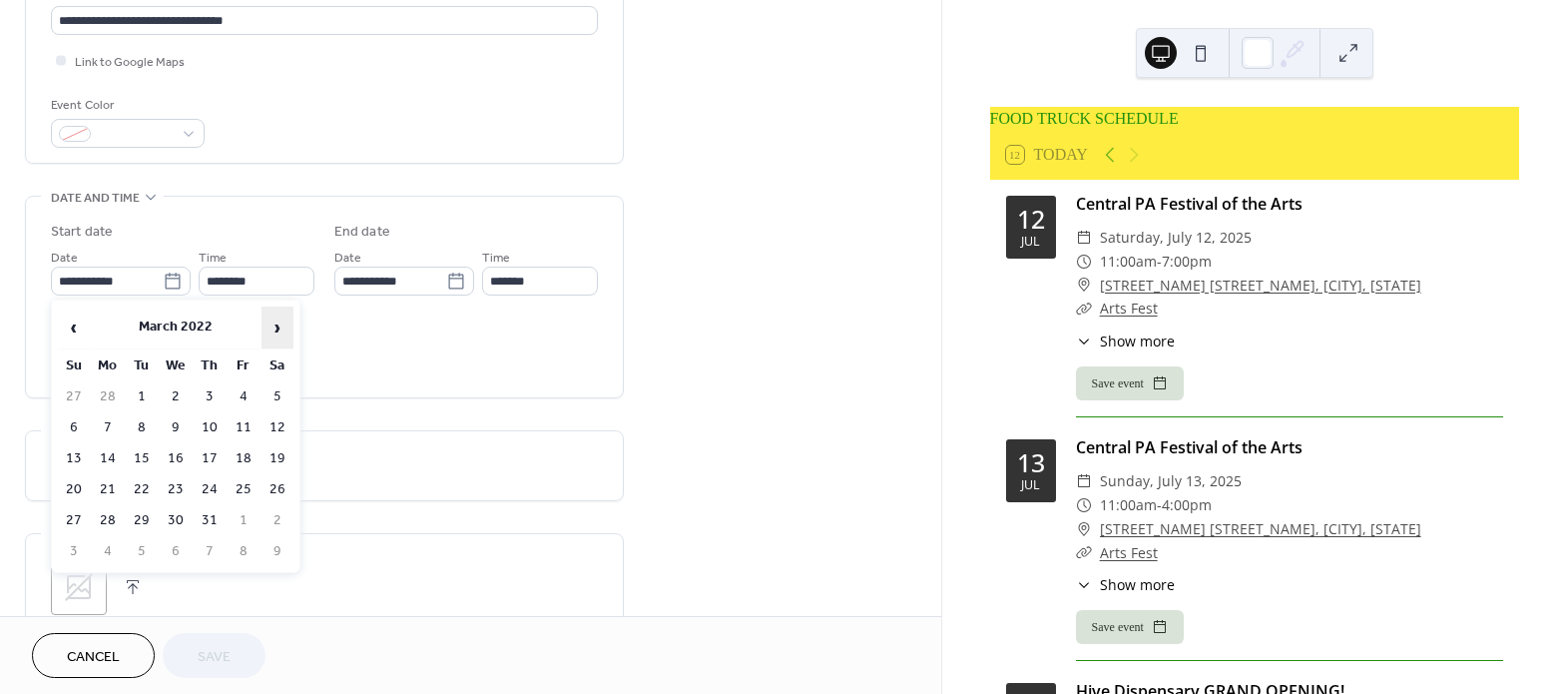 click on "›" at bounding box center [277, 328] 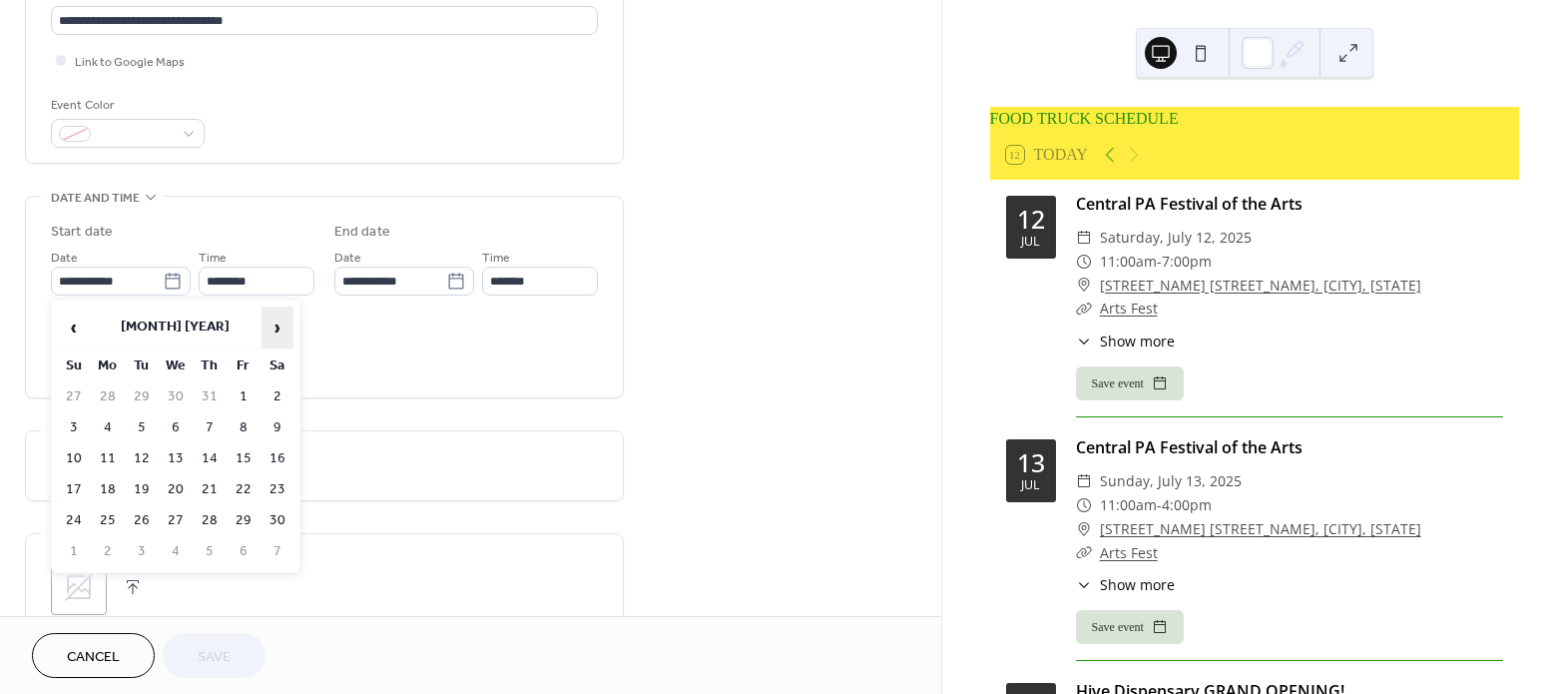 click on "›" at bounding box center [277, 328] 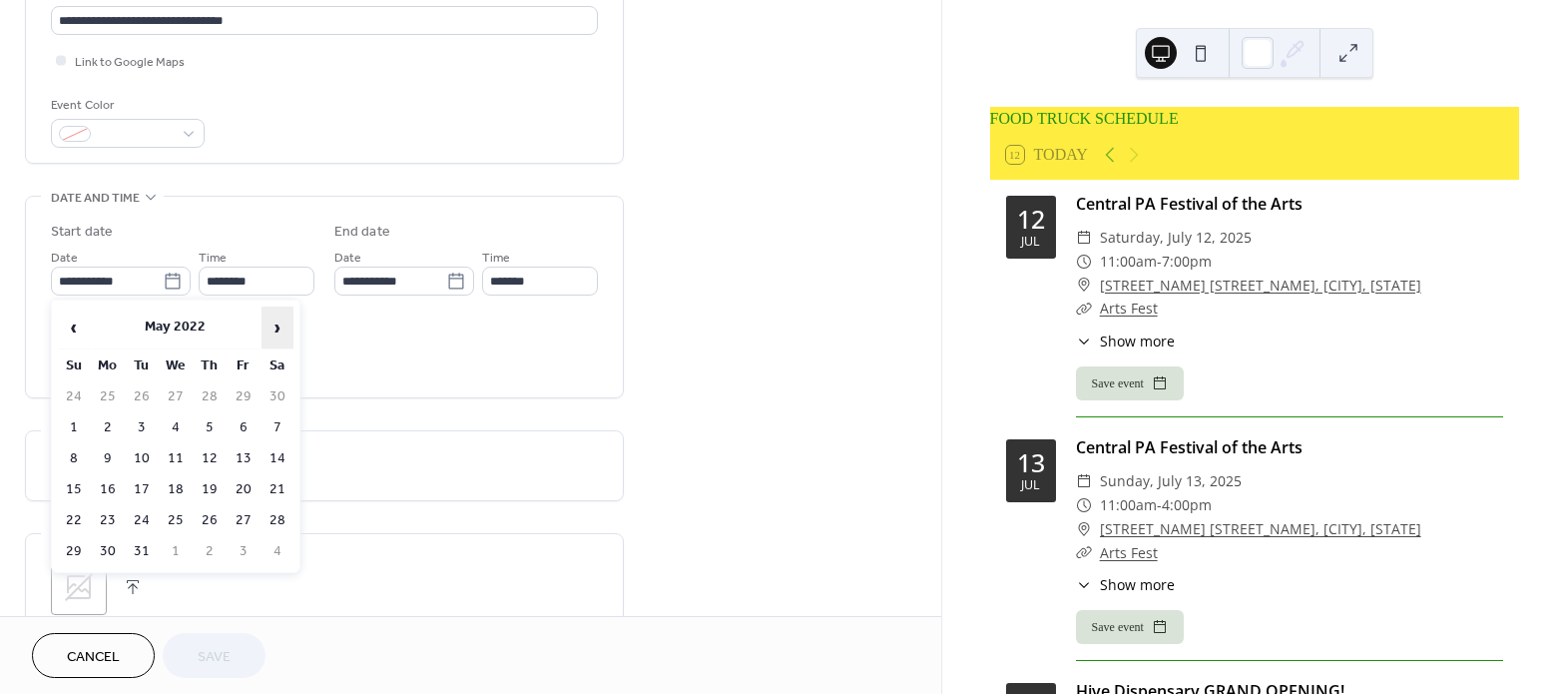 click on "›" at bounding box center (277, 328) 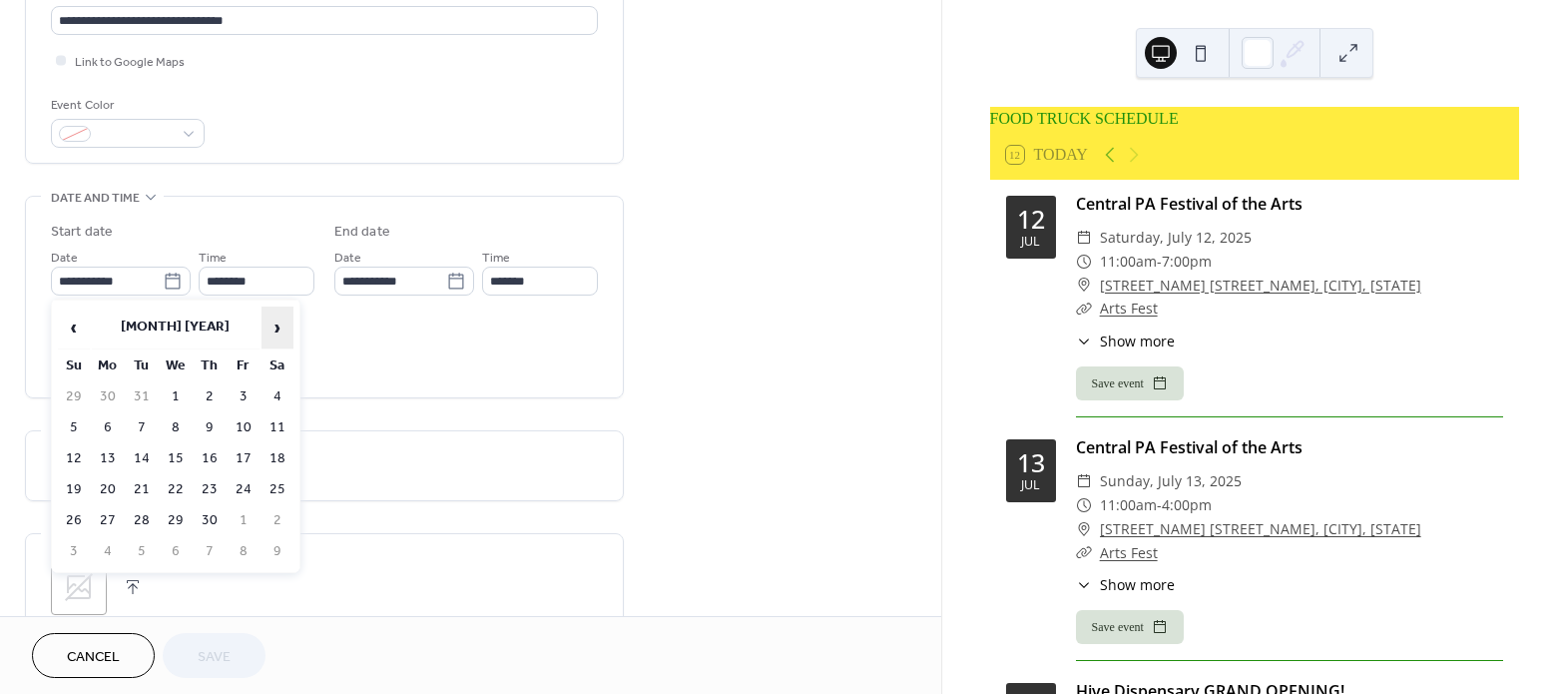 click on "›" at bounding box center (277, 328) 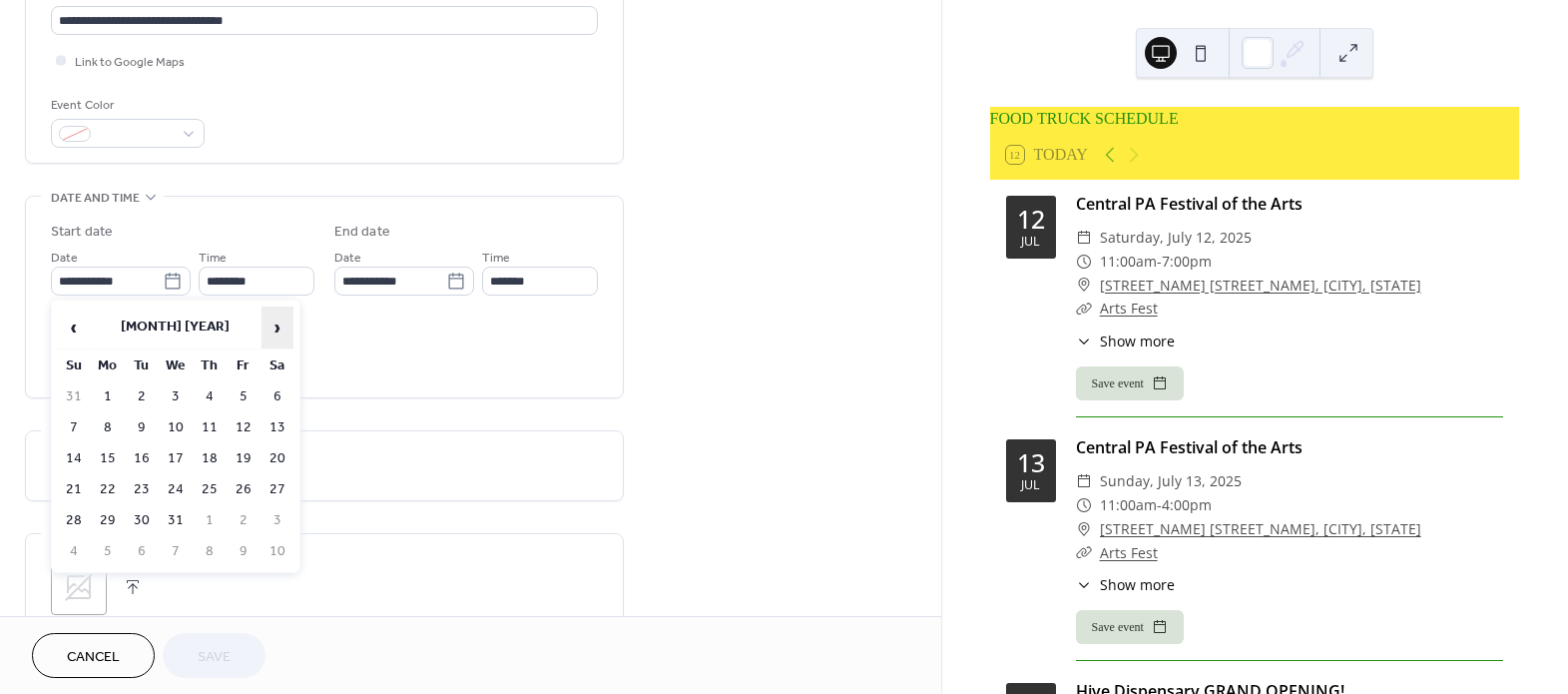 click on "›" at bounding box center (277, 328) 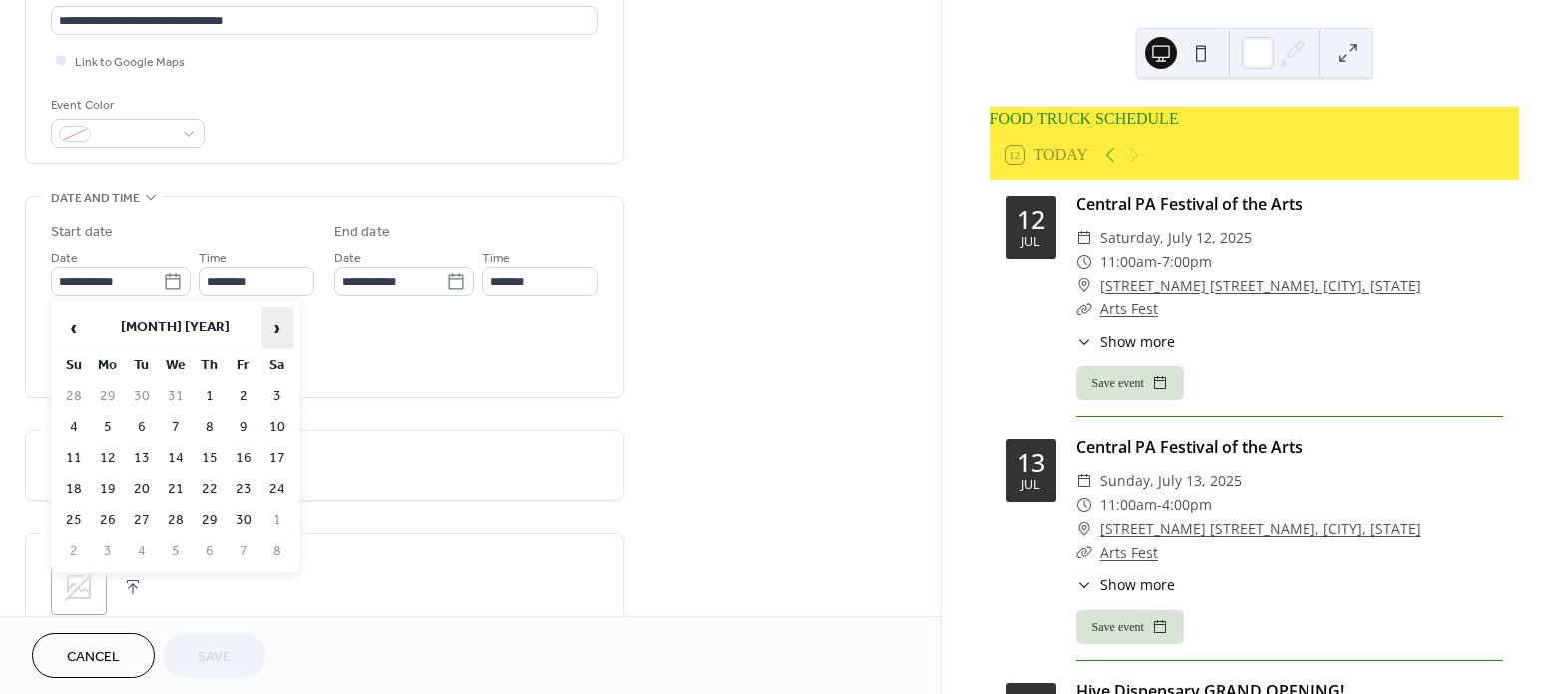 click on "›" at bounding box center (277, 328) 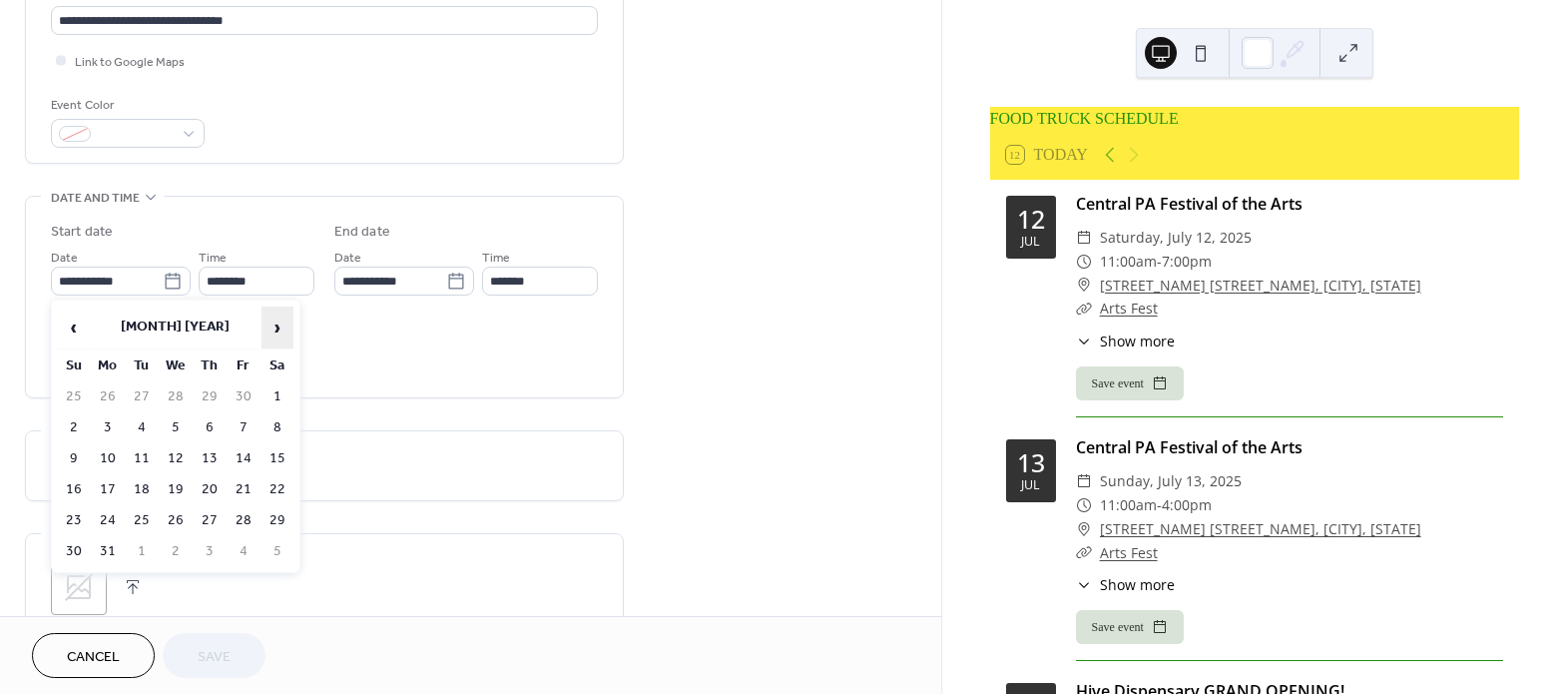 click on "›" at bounding box center (277, 328) 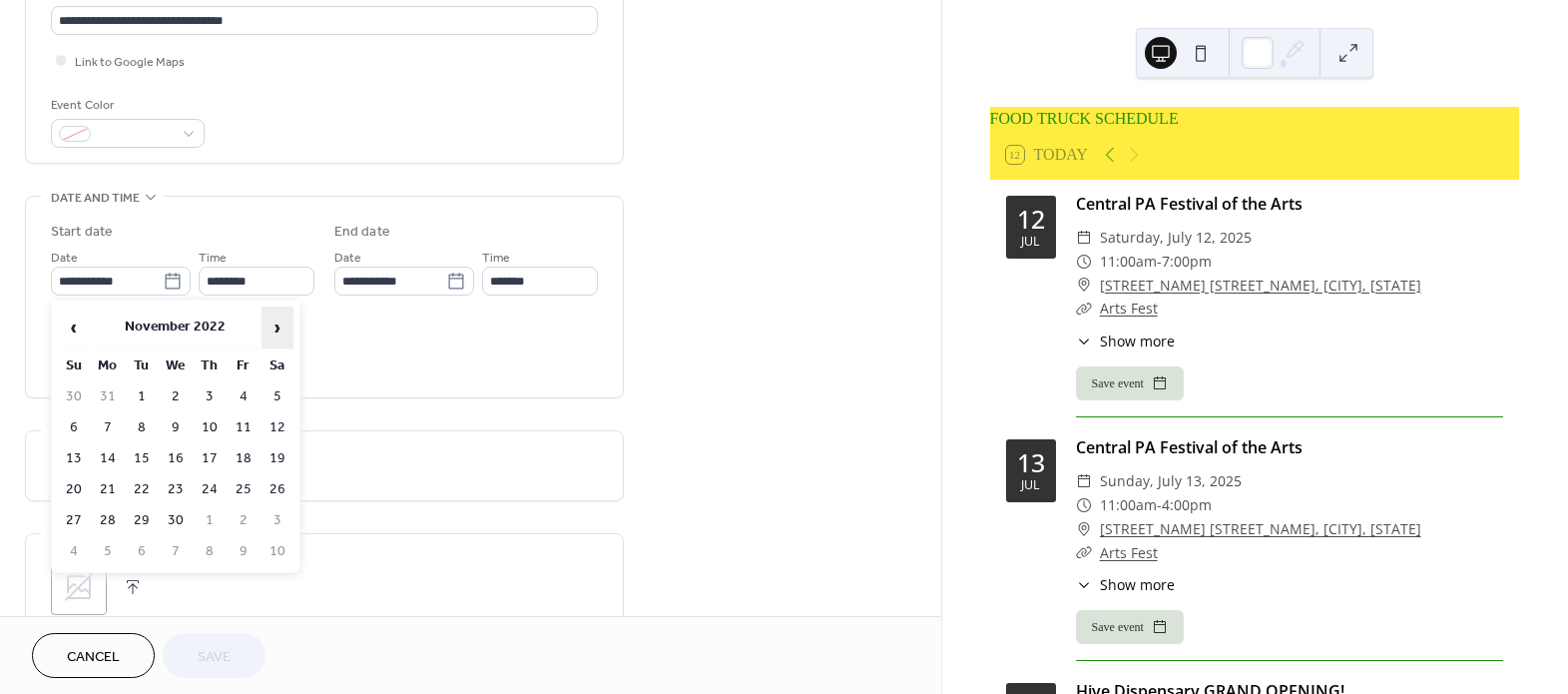 click on "›" at bounding box center (277, 328) 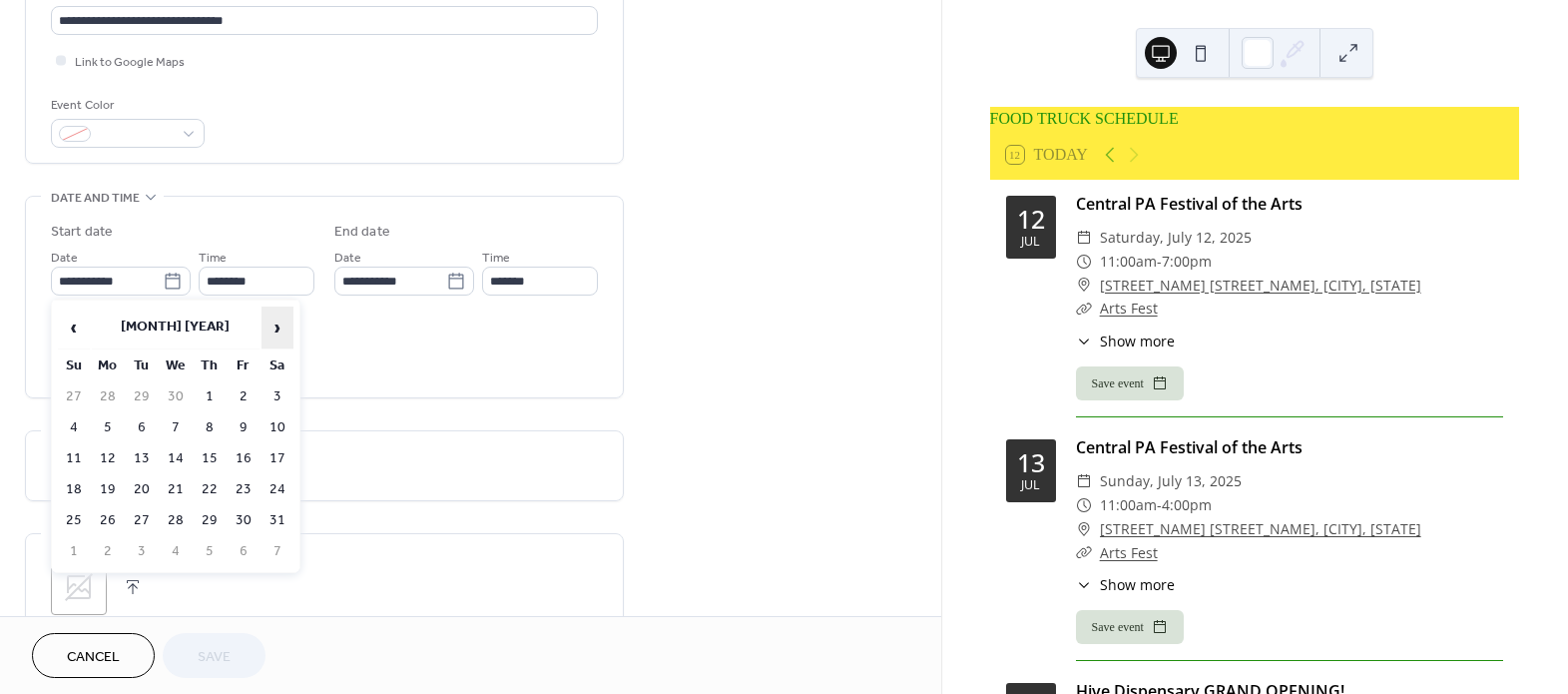 click on "›" at bounding box center (277, 328) 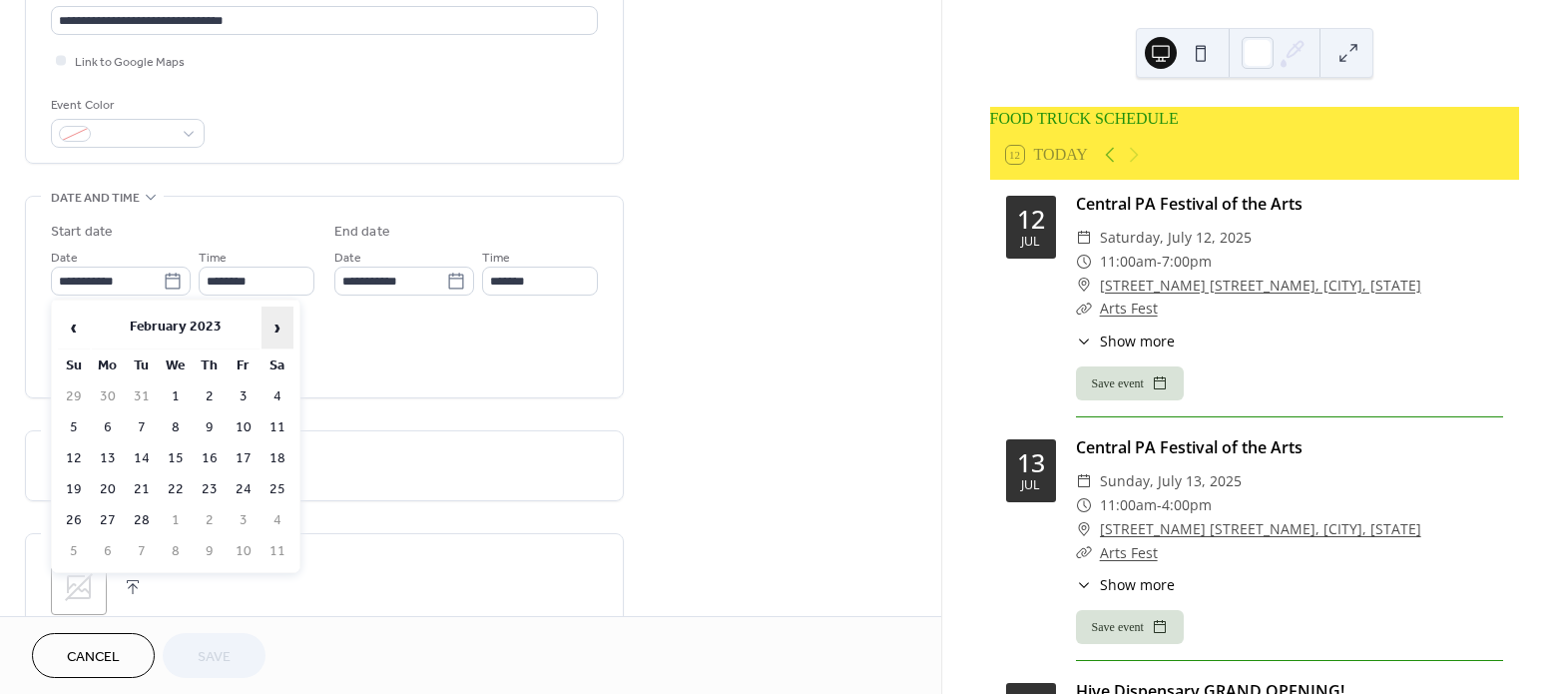 click on "›" at bounding box center [277, 328] 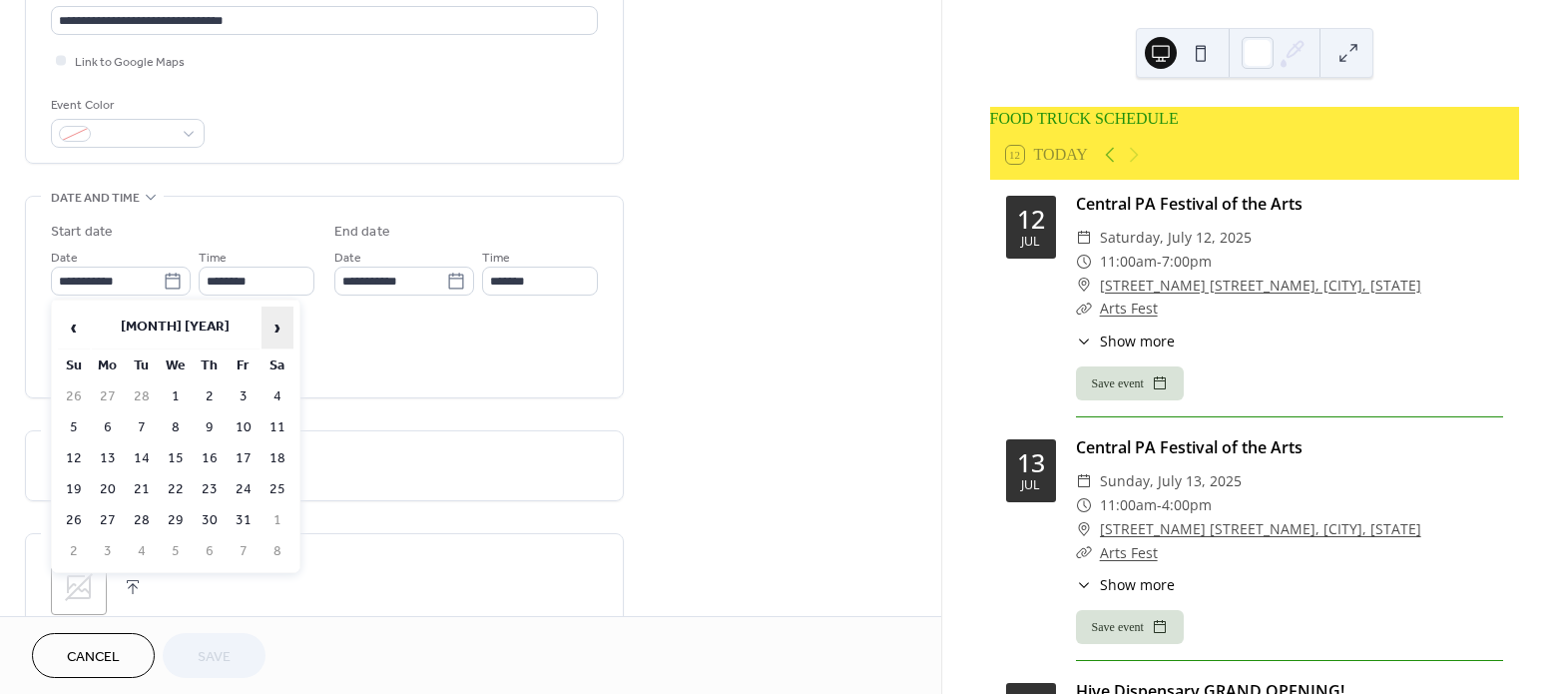 click on "›" at bounding box center [277, 328] 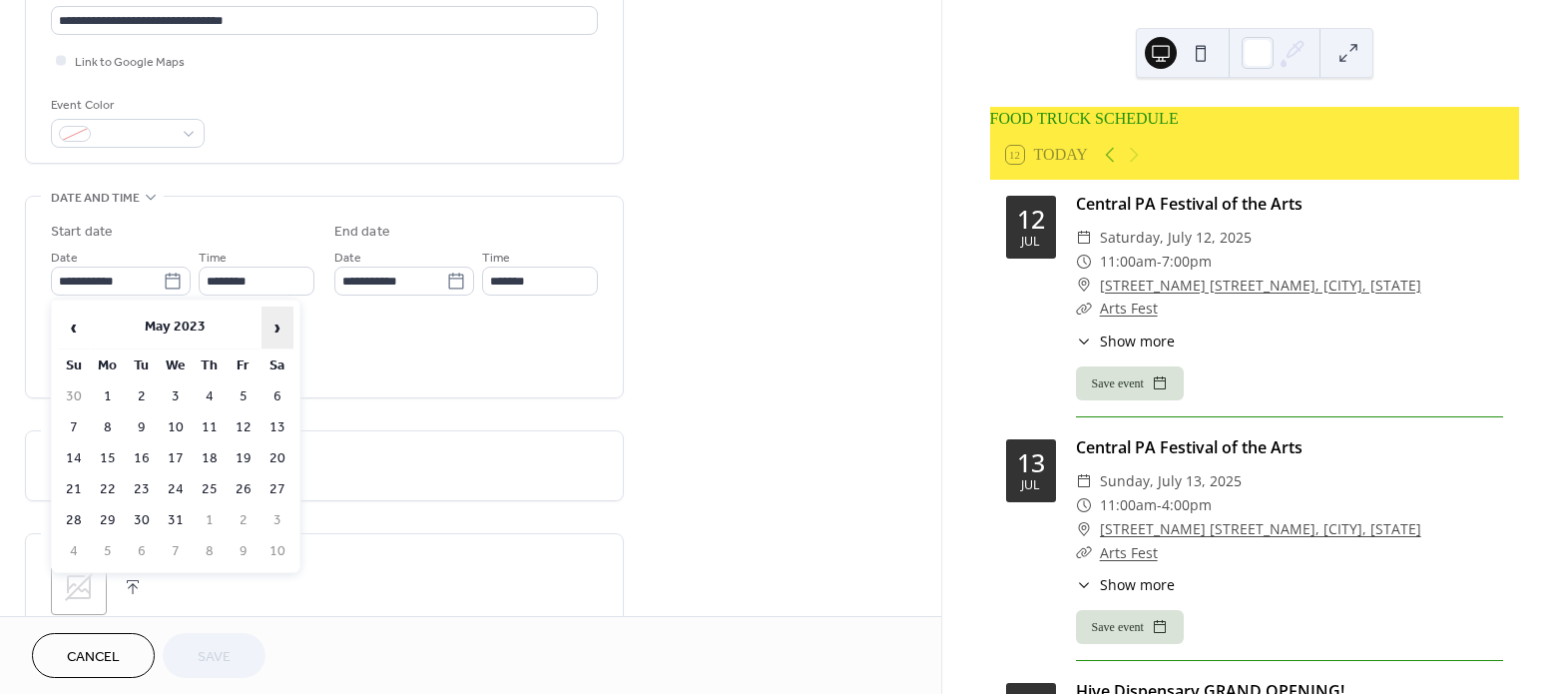 click on "›" at bounding box center [277, 328] 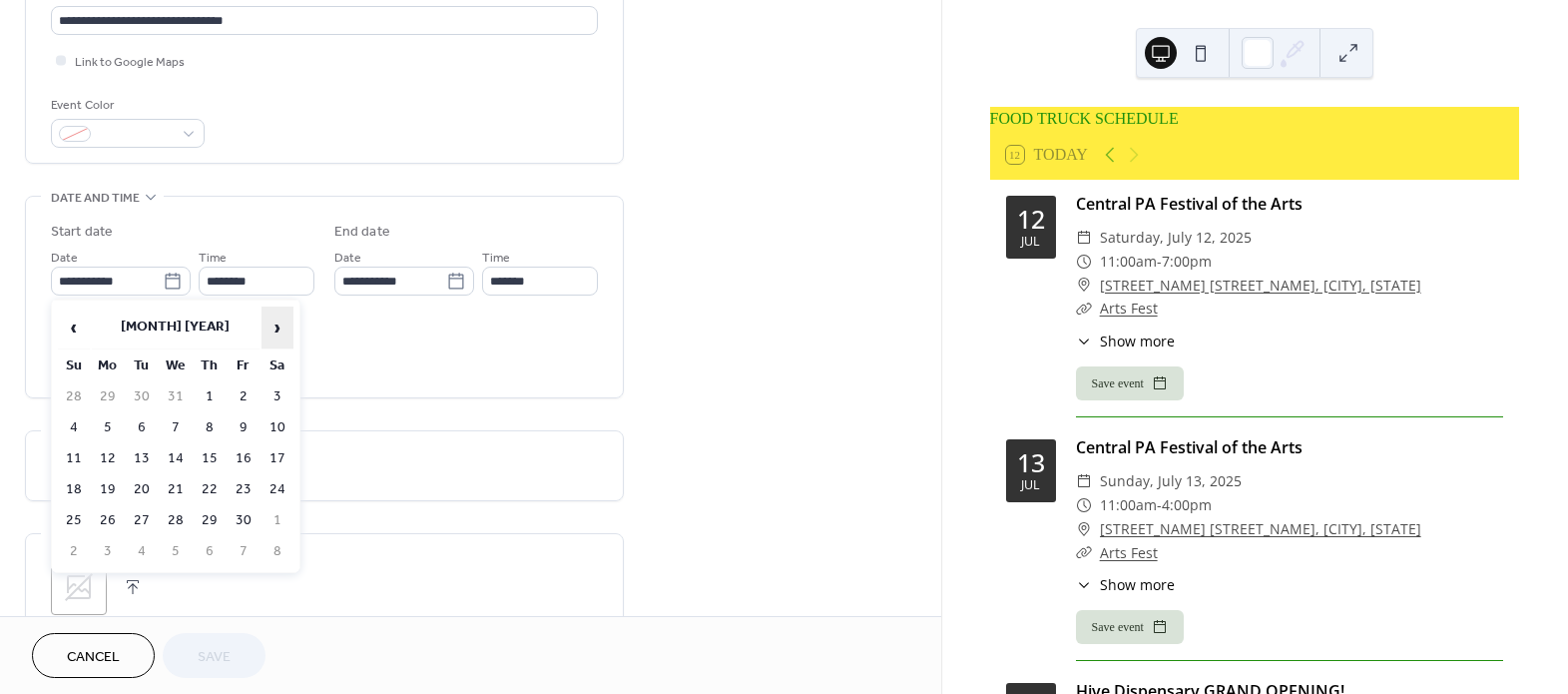 click on "›" at bounding box center [277, 328] 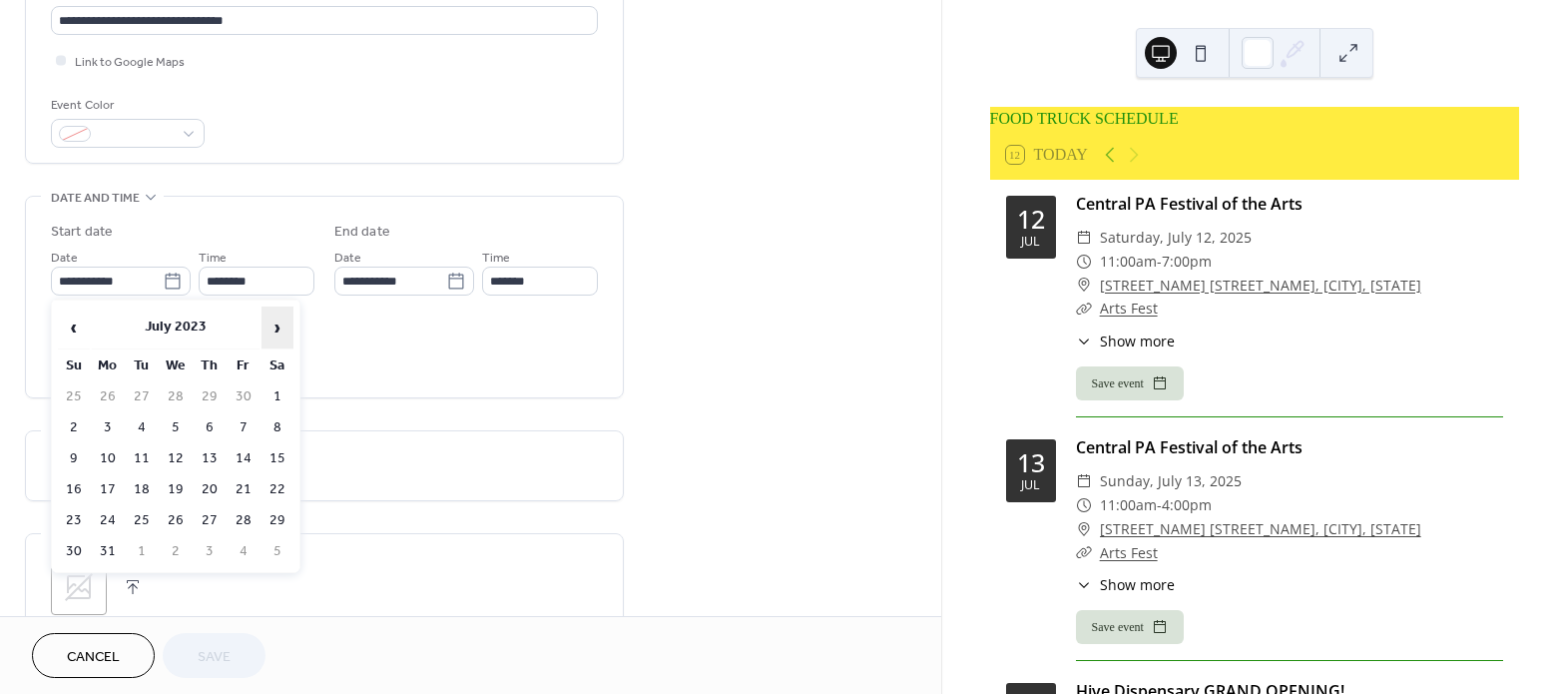 click on "›" at bounding box center [277, 328] 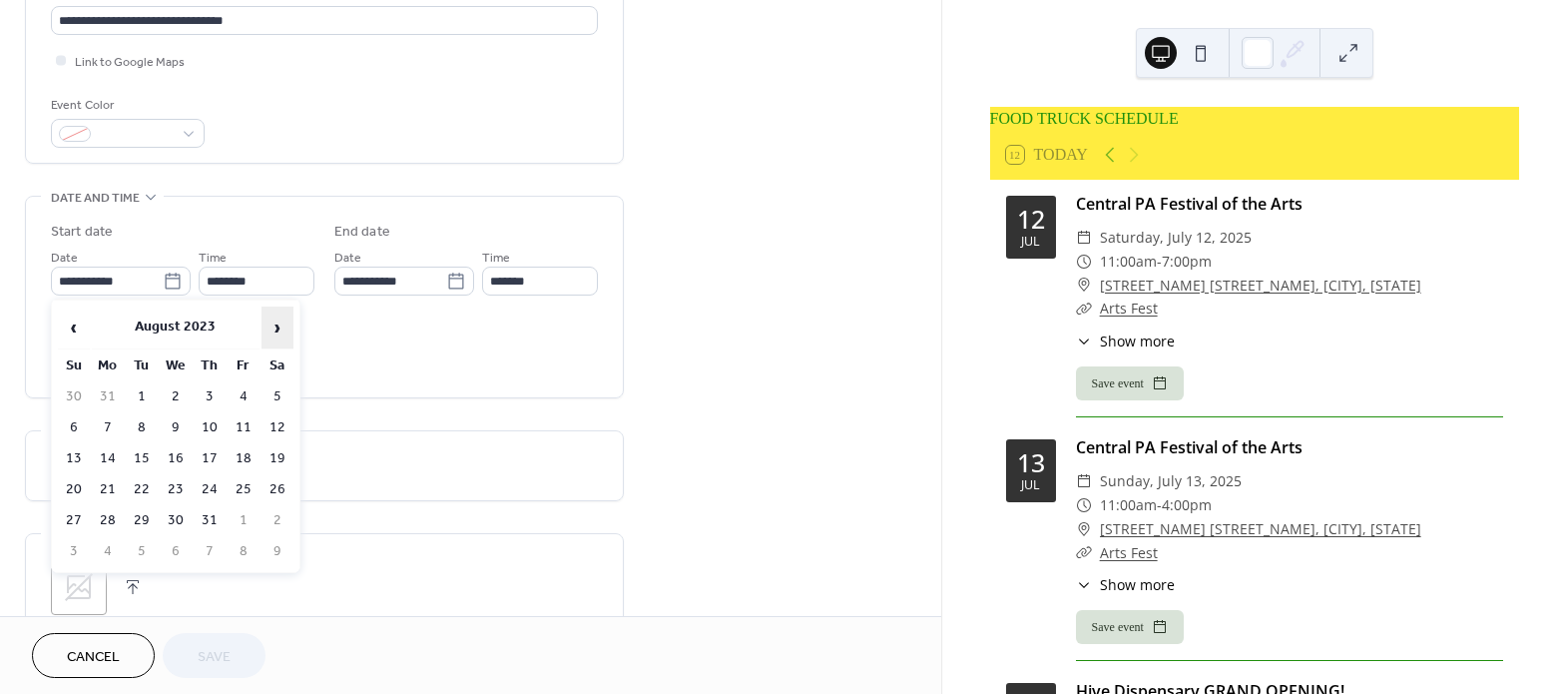 click on "›" at bounding box center [277, 328] 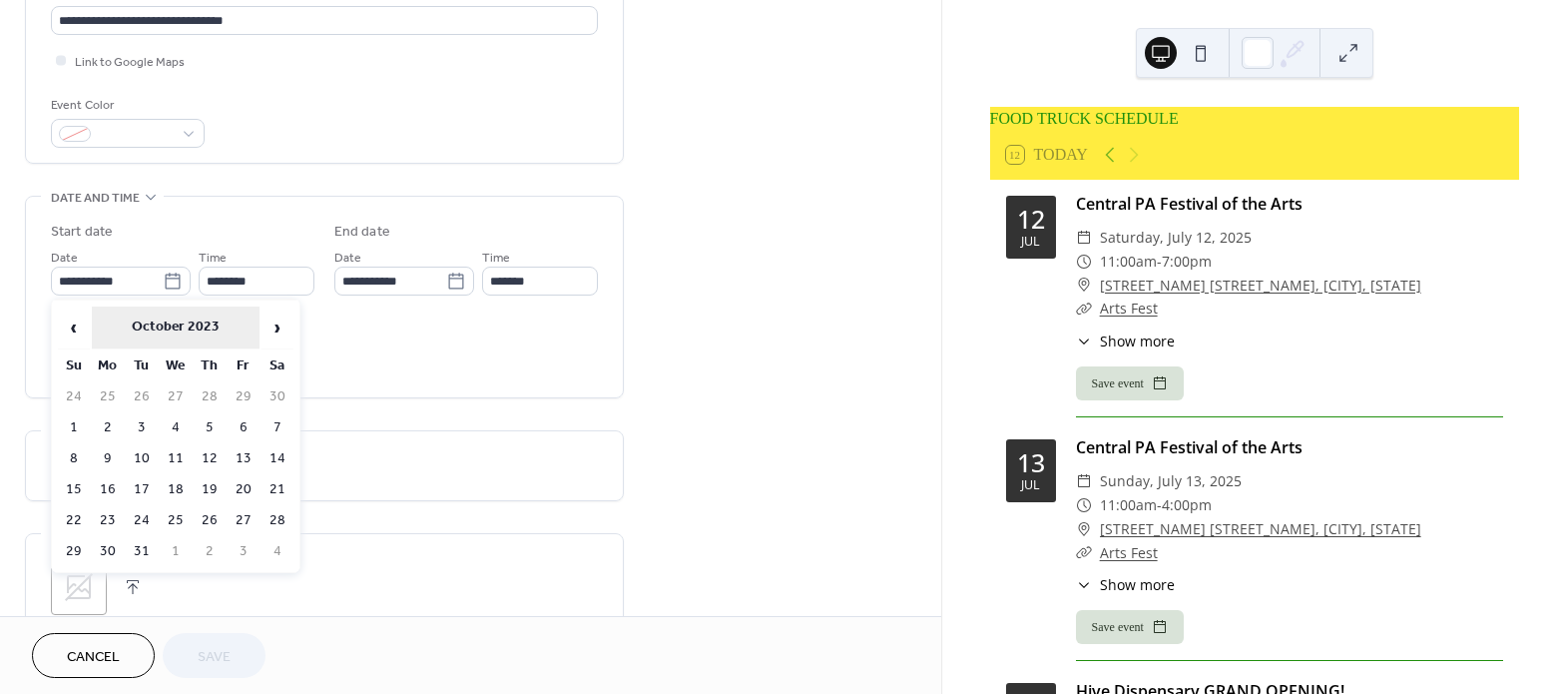 click on "October 2023" at bounding box center (176, 328) 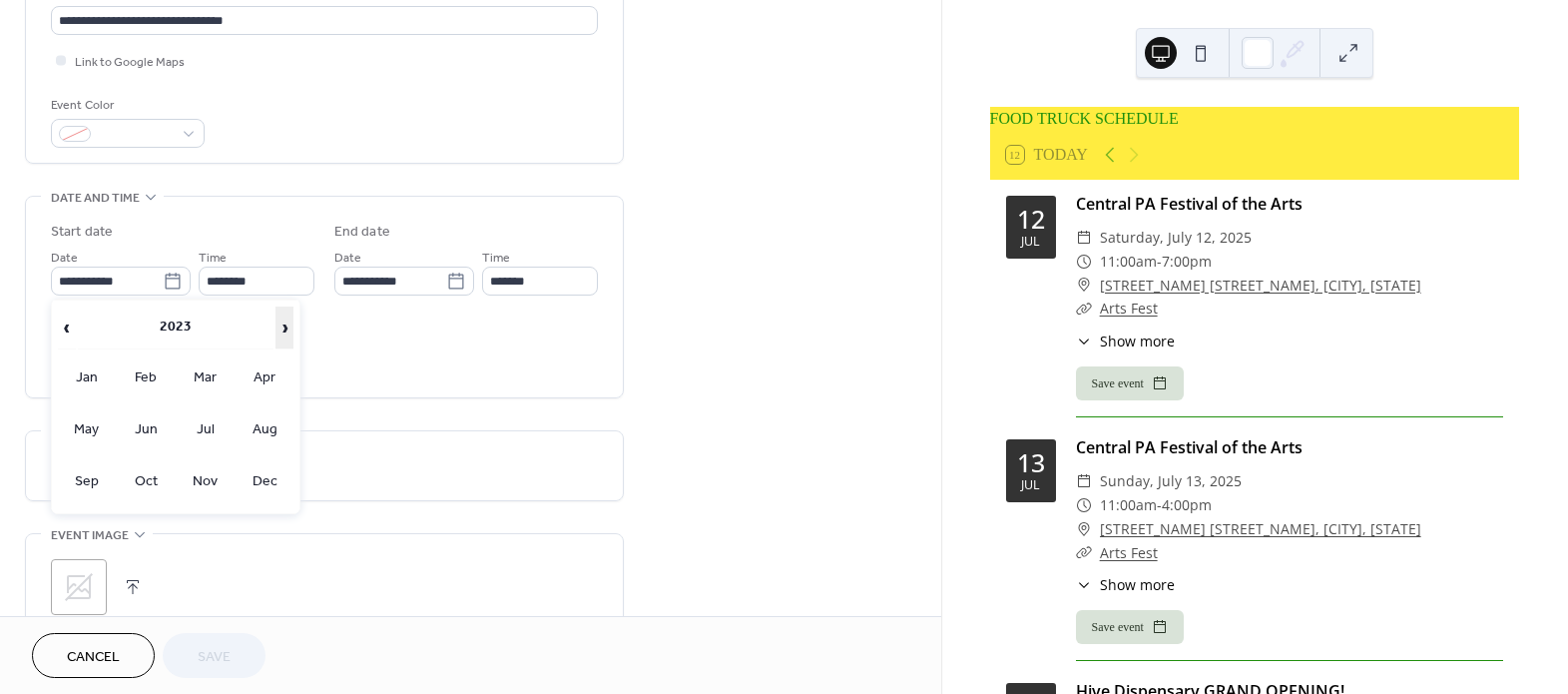 click on "›" at bounding box center (284, 328) 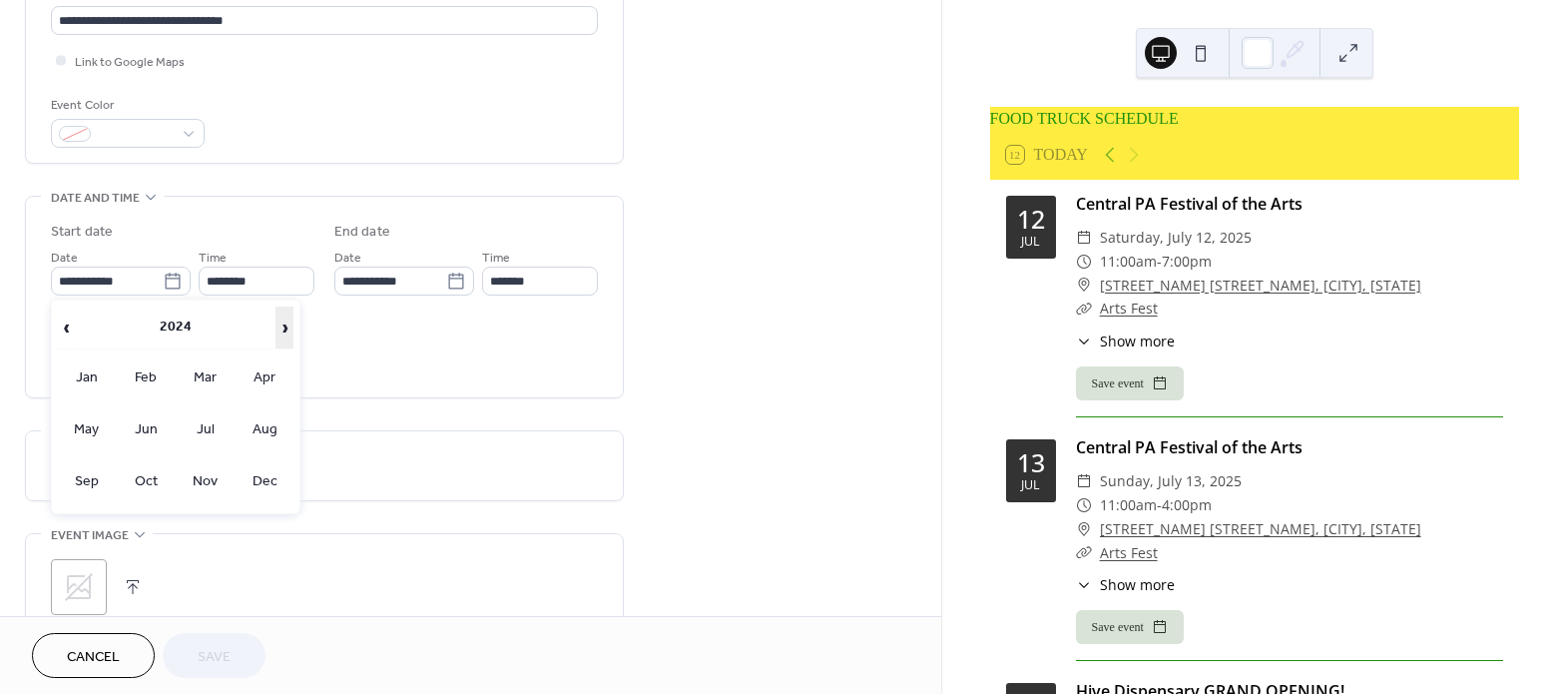 click on "›" at bounding box center (284, 328) 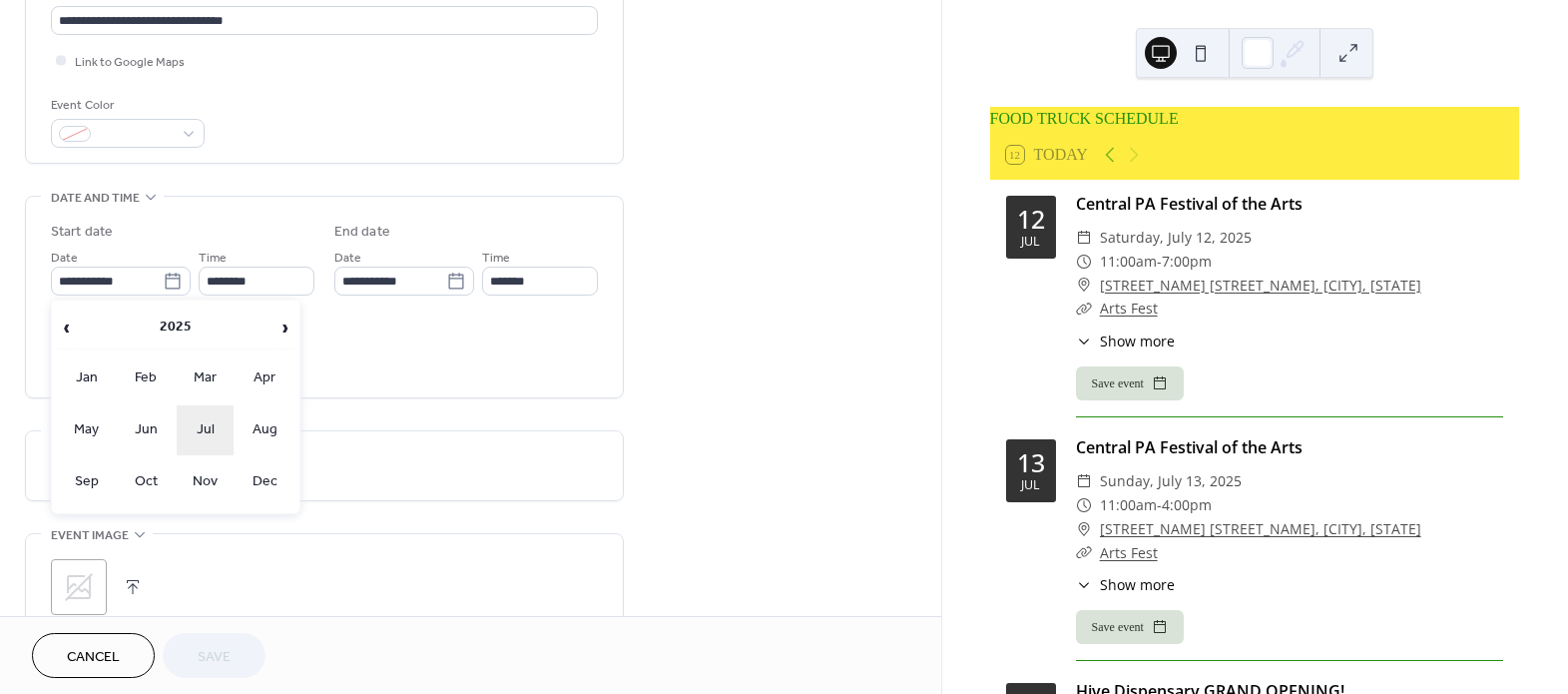 click on "Jul" at bounding box center (206, 430) 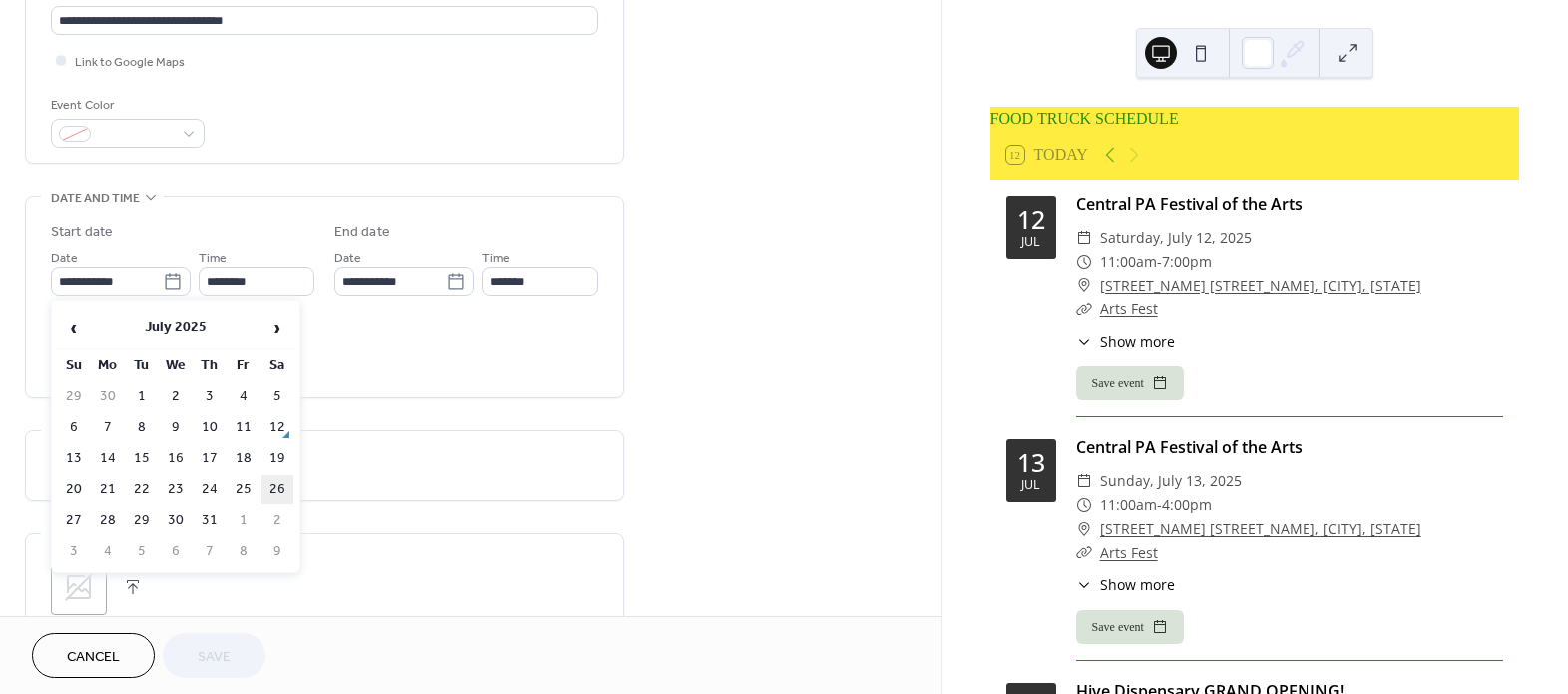 click on "26" at bounding box center [277, 489] 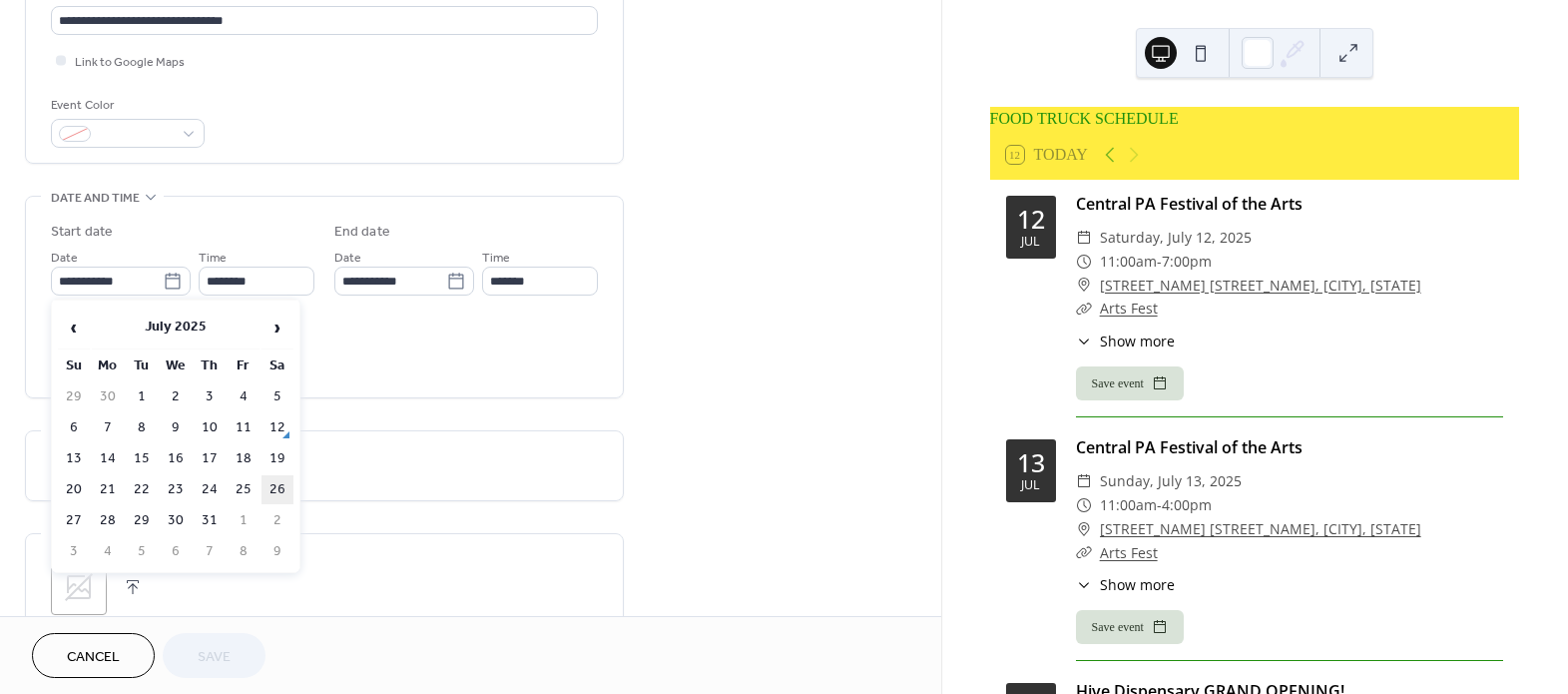 type on "**********" 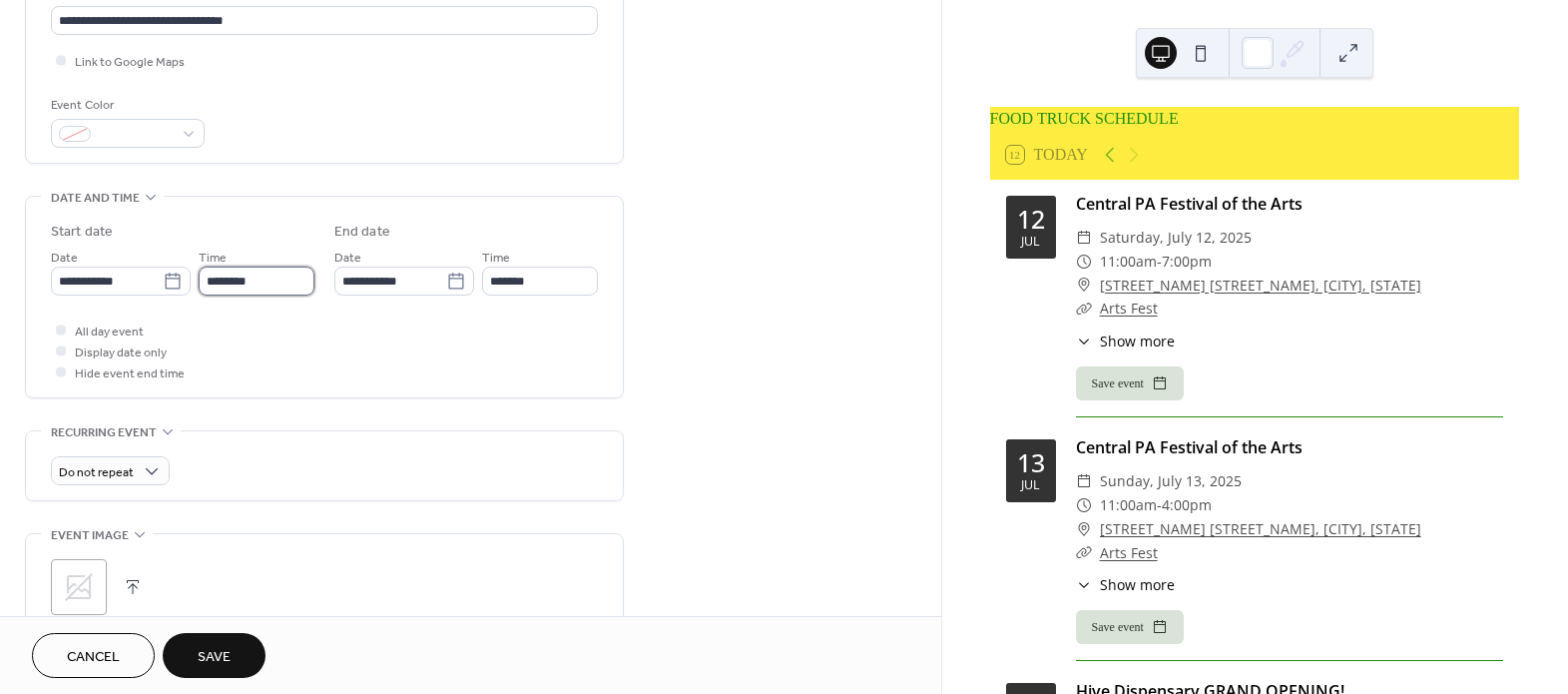 click on "********" at bounding box center [257, 281] 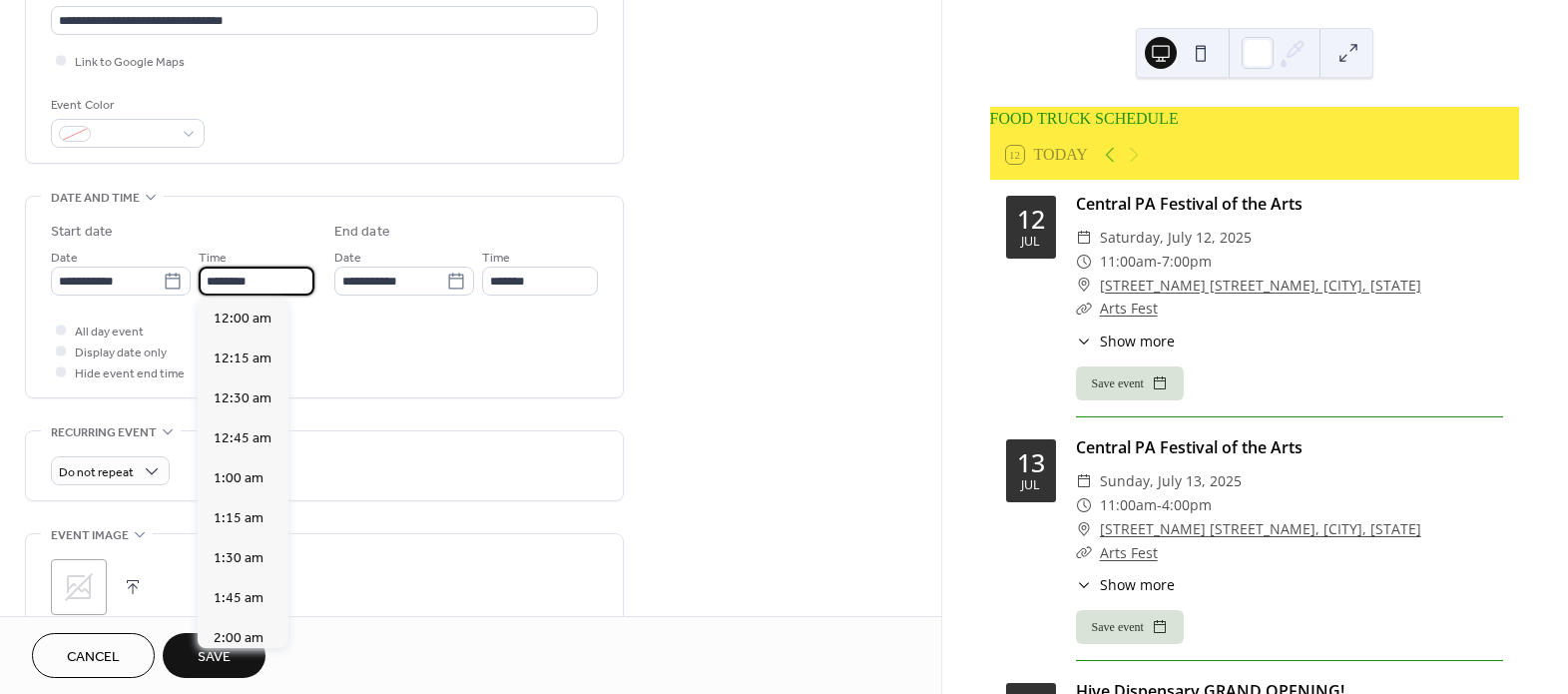 scroll, scrollTop: 1623, scrollLeft: 0, axis: vertical 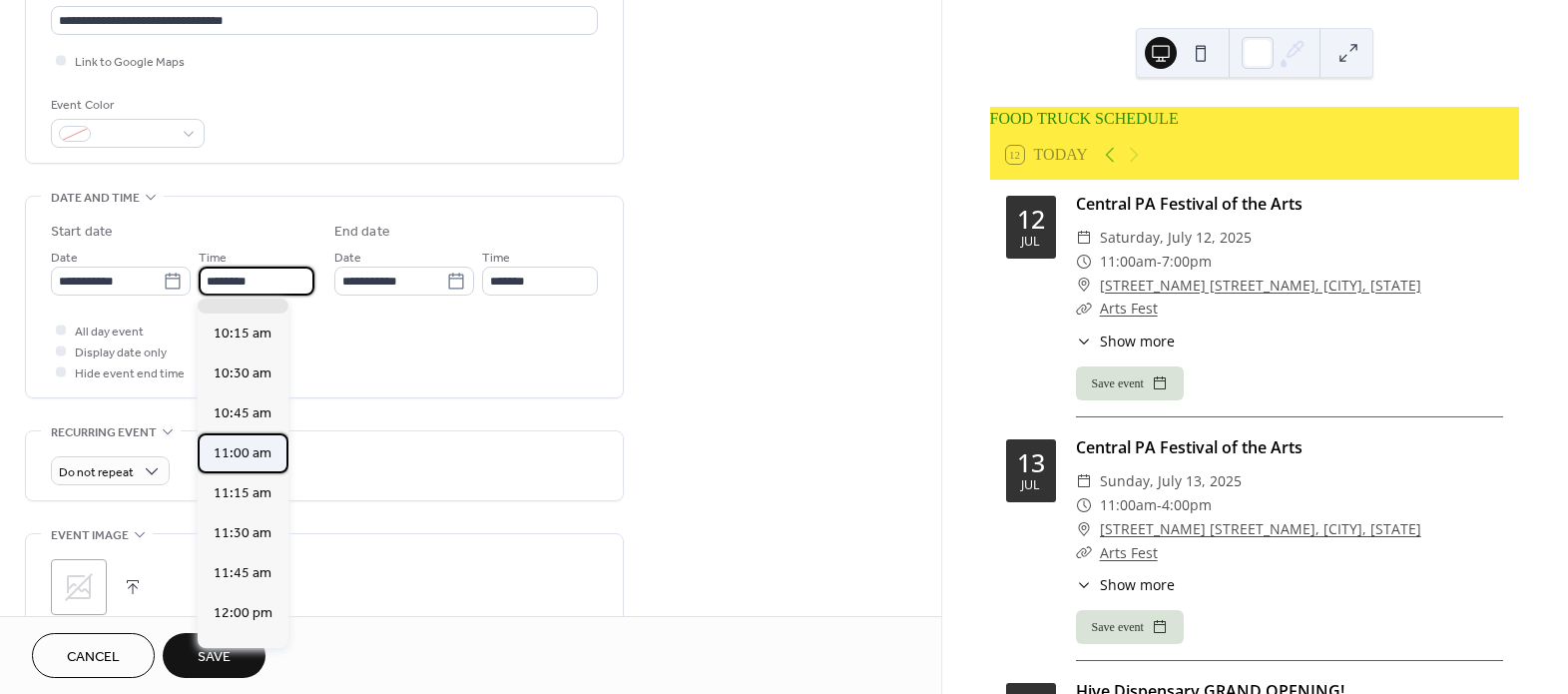 click on "11:00 am" at bounding box center (243, 452) 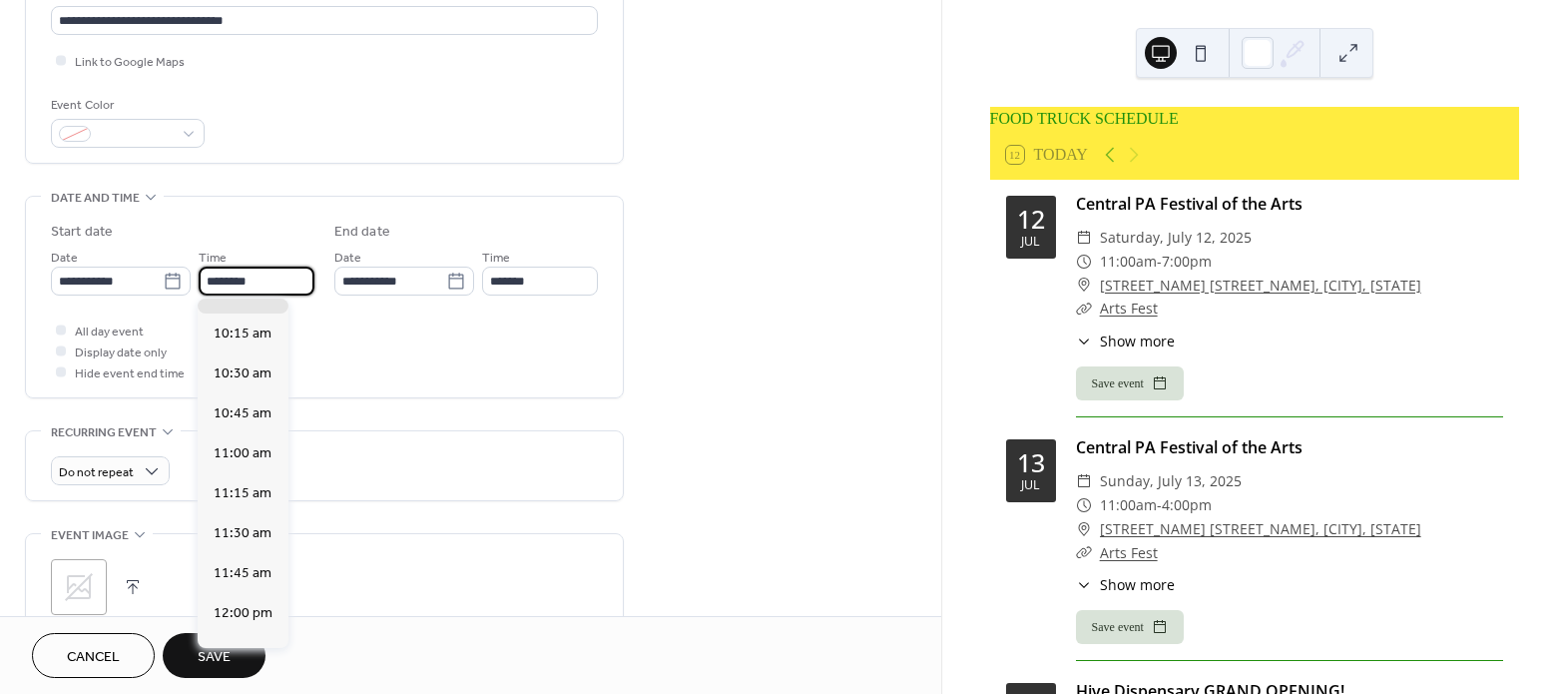 type on "********" 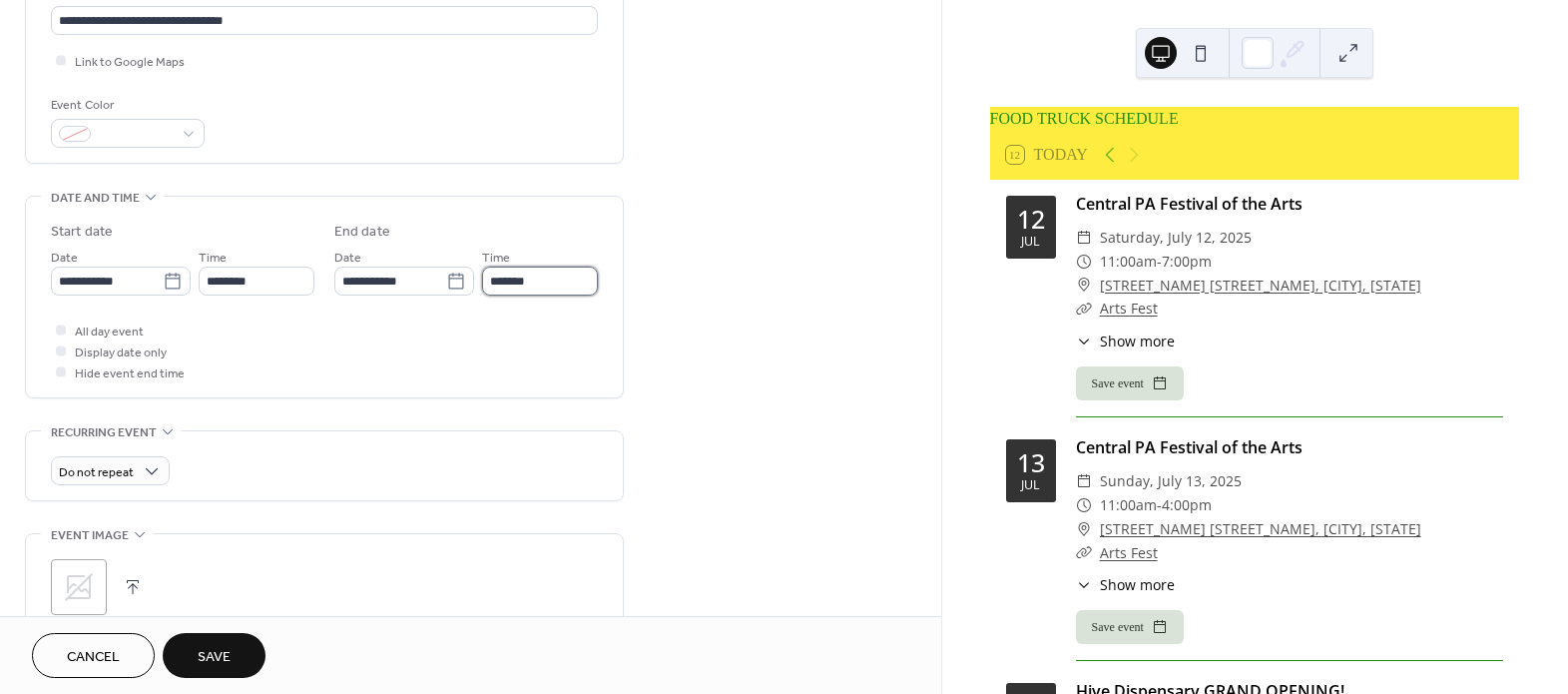 click on "*******" at bounding box center [540, 281] 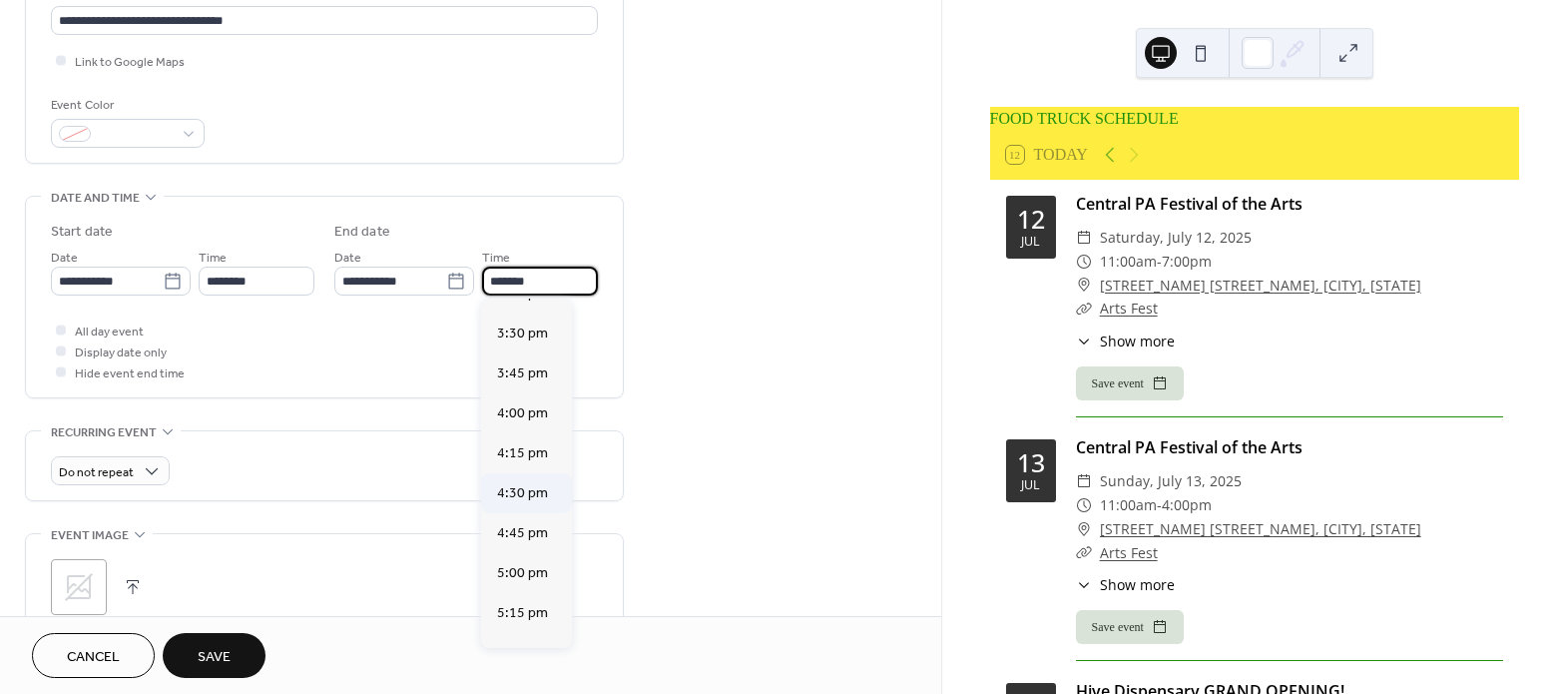 scroll, scrollTop: 621, scrollLeft: 0, axis: vertical 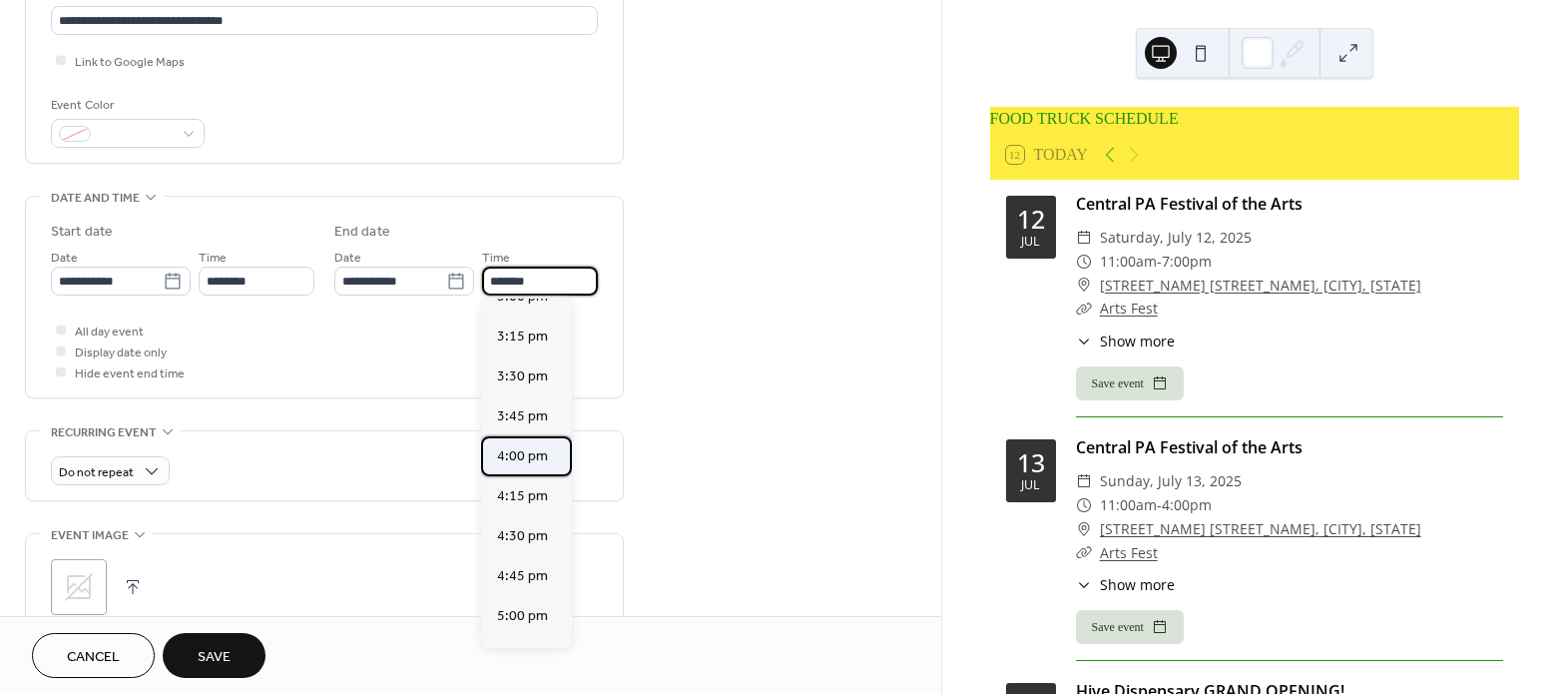 click on "4:00 pm" at bounding box center (526, 456) 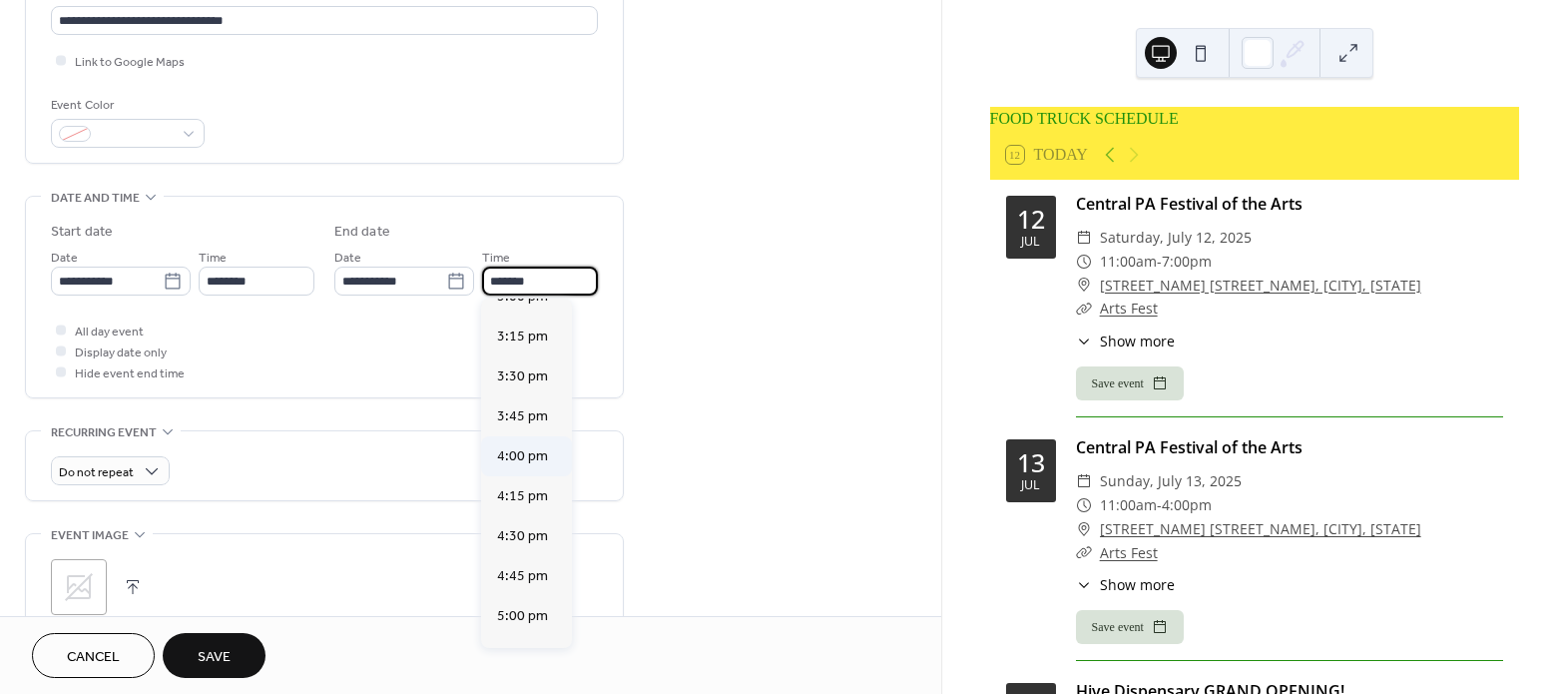 type on "*******" 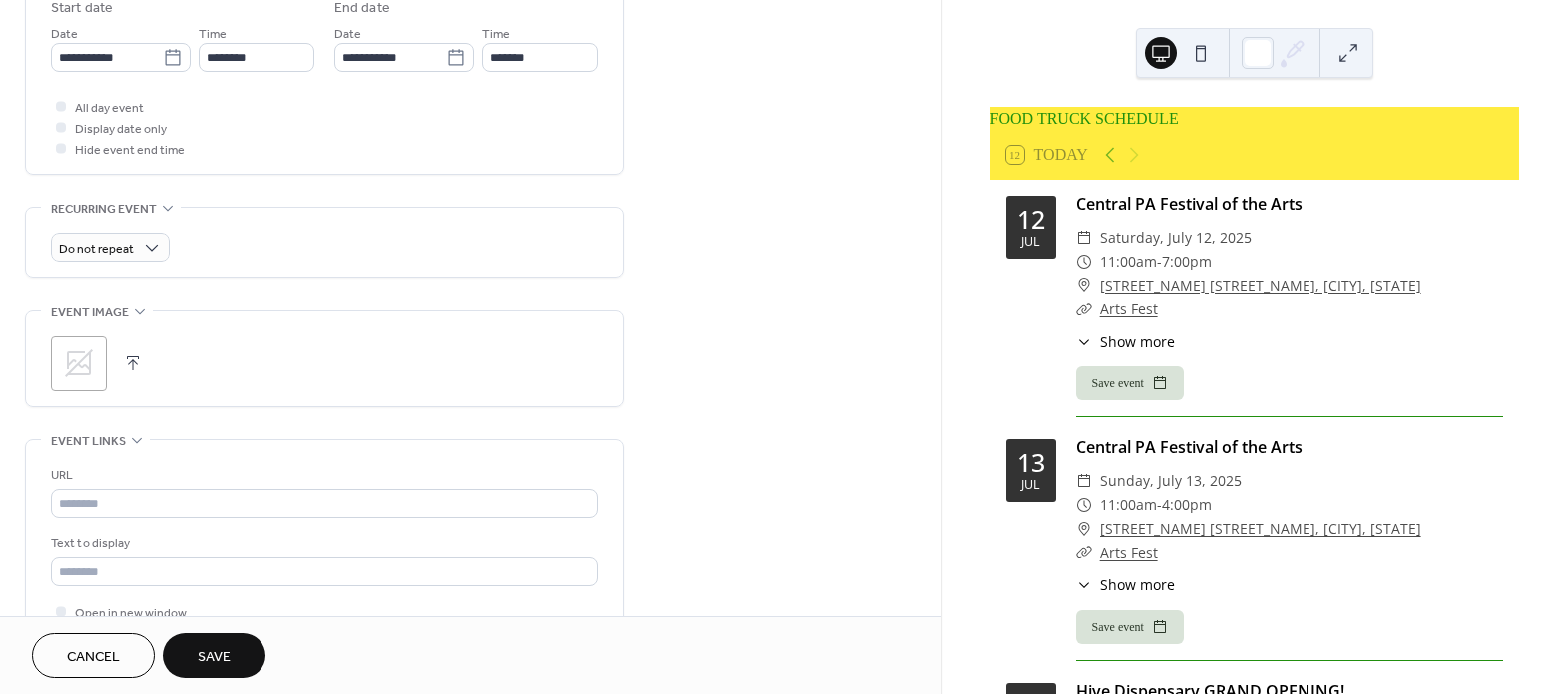 scroll, scrollTop: 726, scrollLeft: 0, axis: vertical 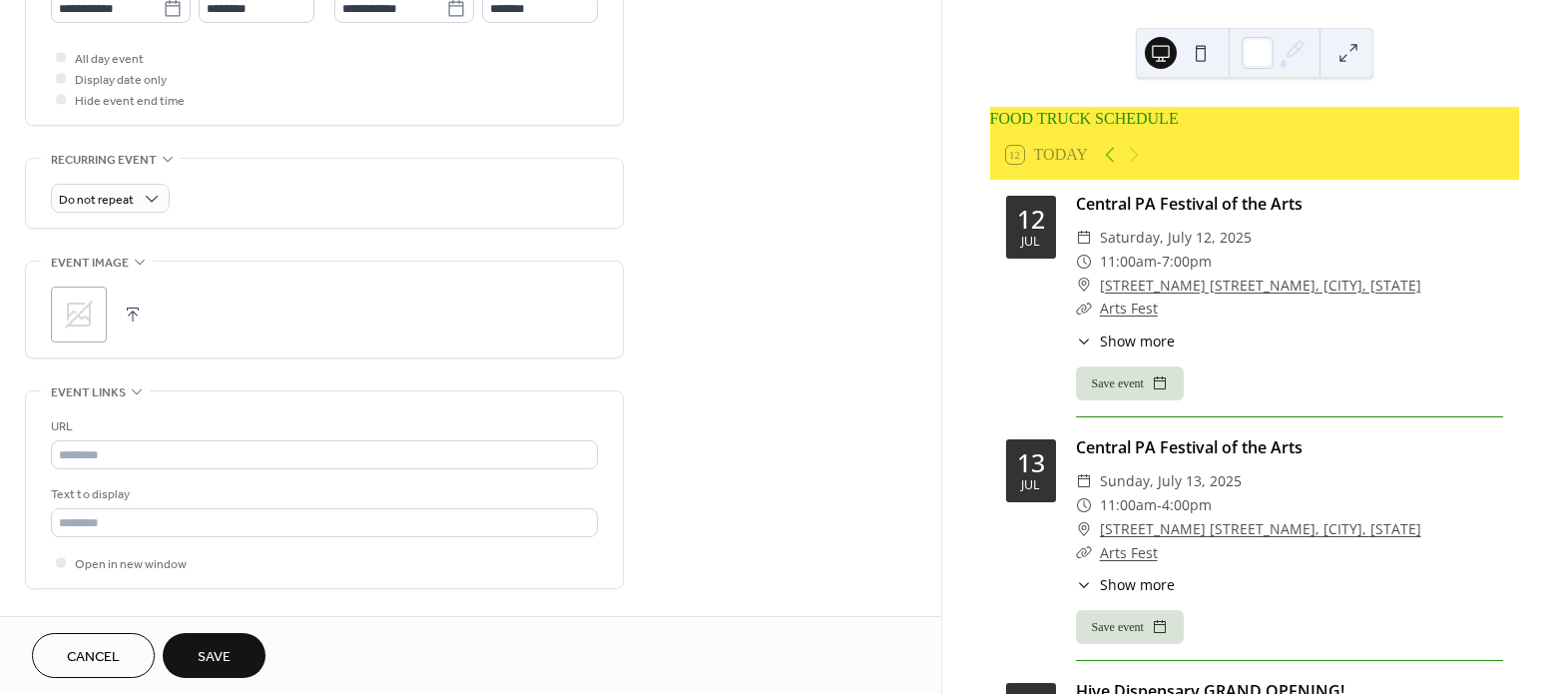 click on "Save" at bounding box center [214, 655] 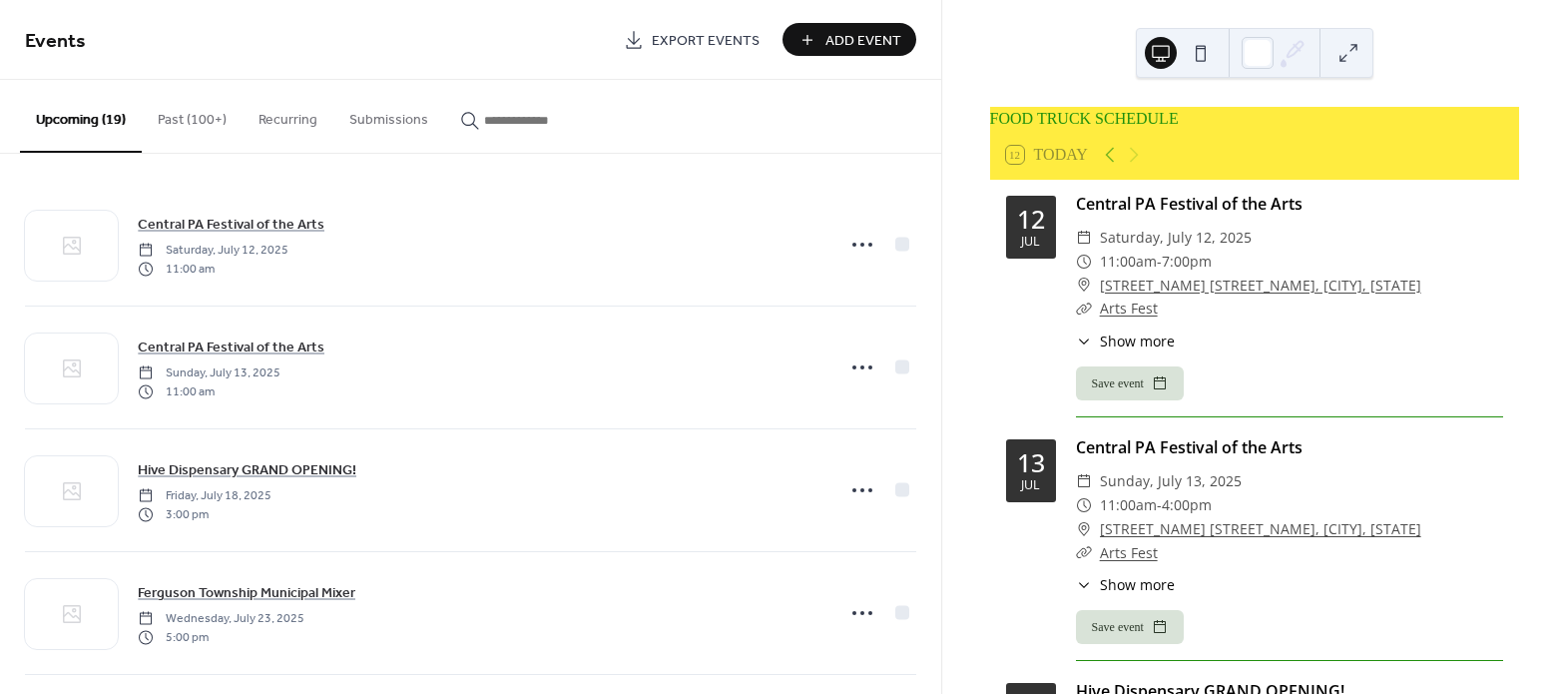 click at bounding box center [534, 120] 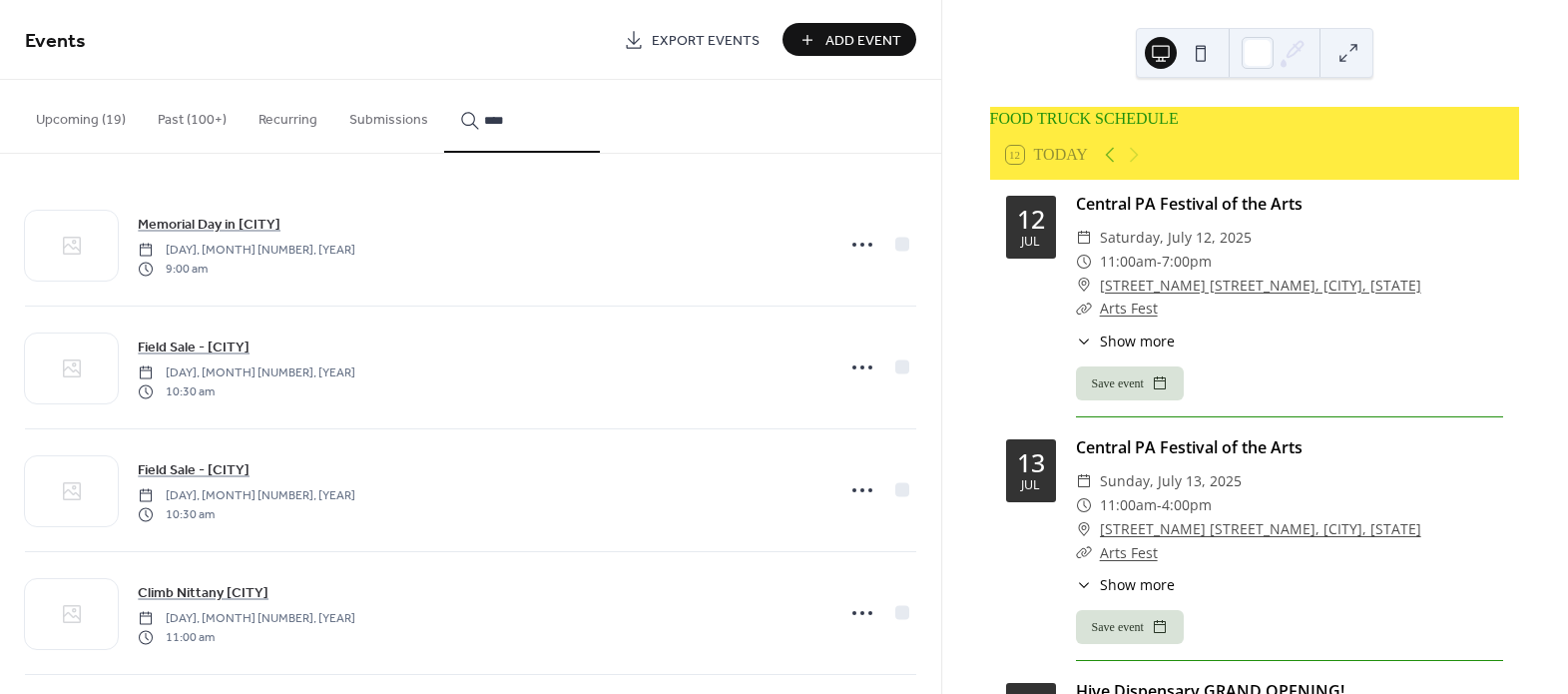 click on "****" at bounding box center (522, 116) 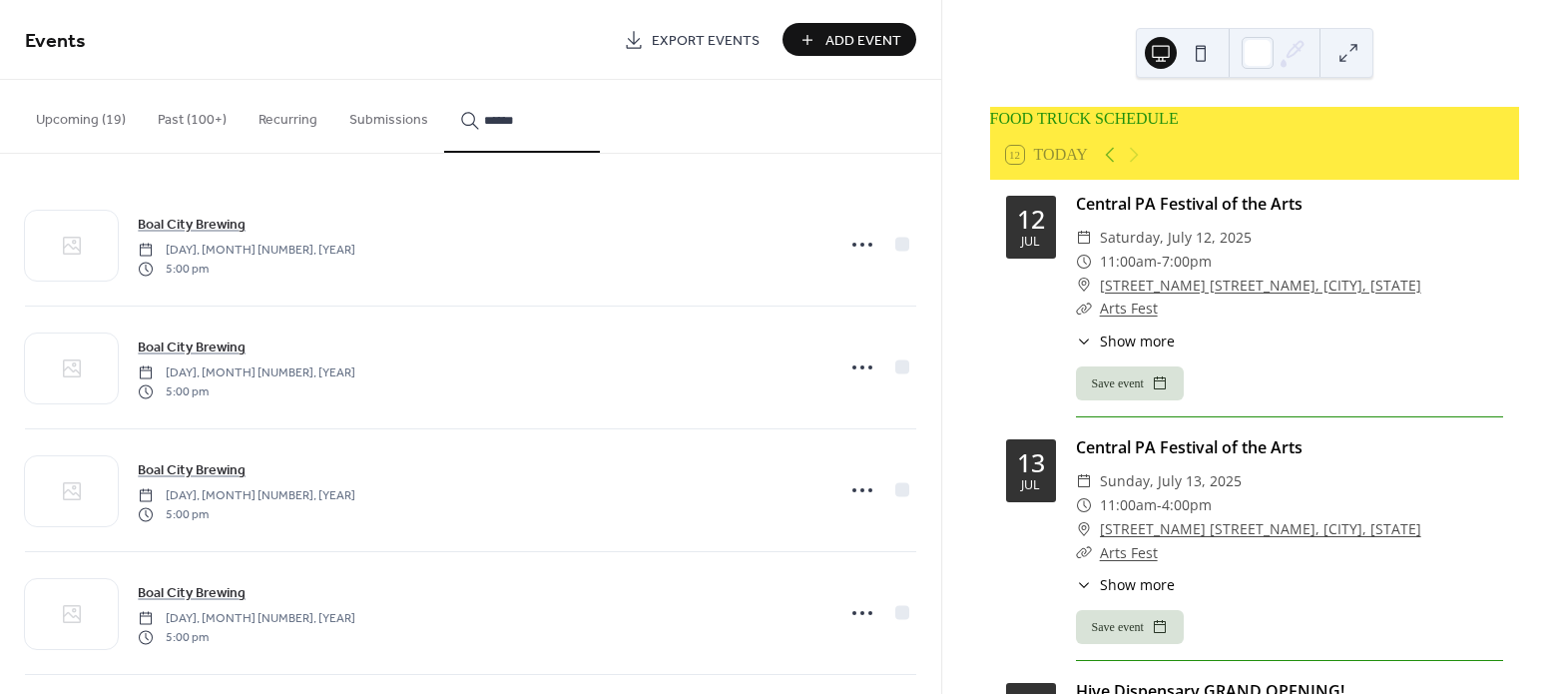 type on "******" 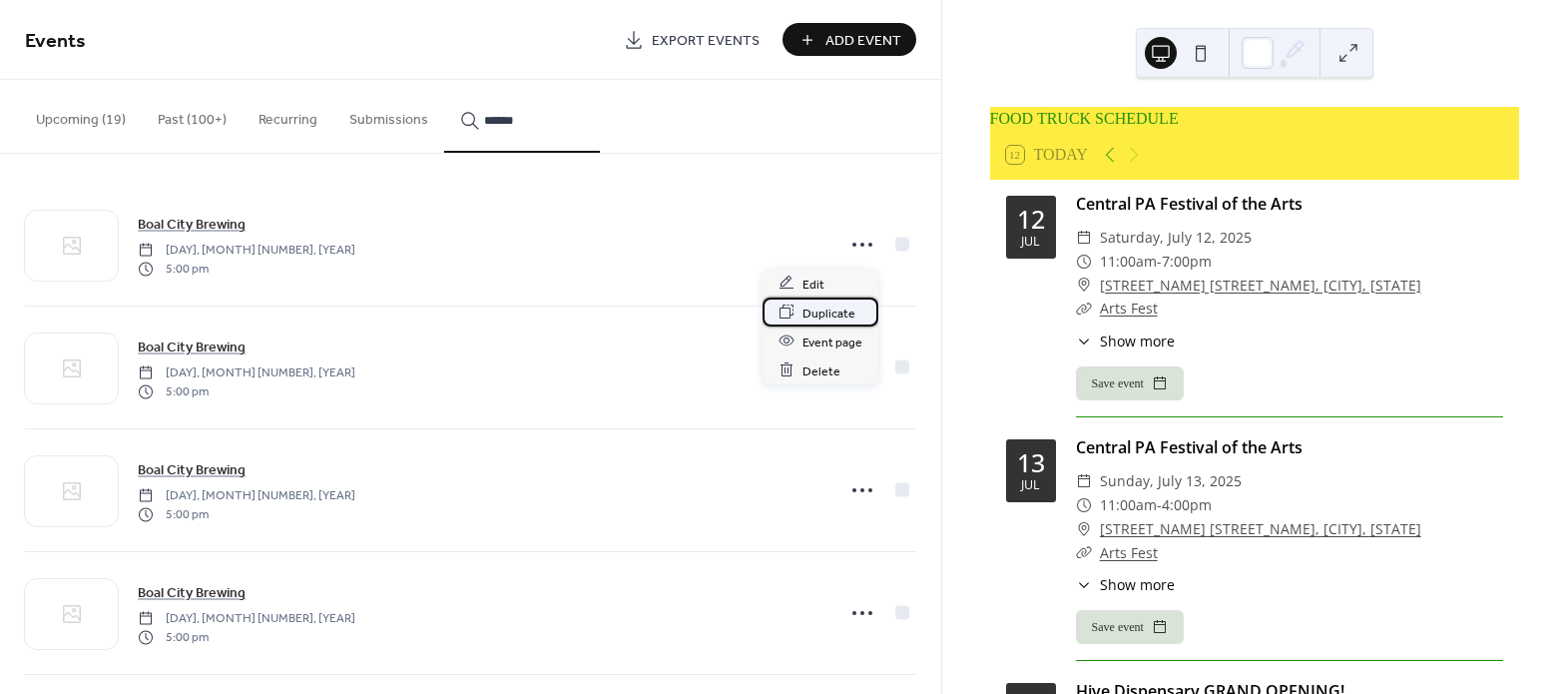 click on "Duplicate" at bounding box center [828, 313] 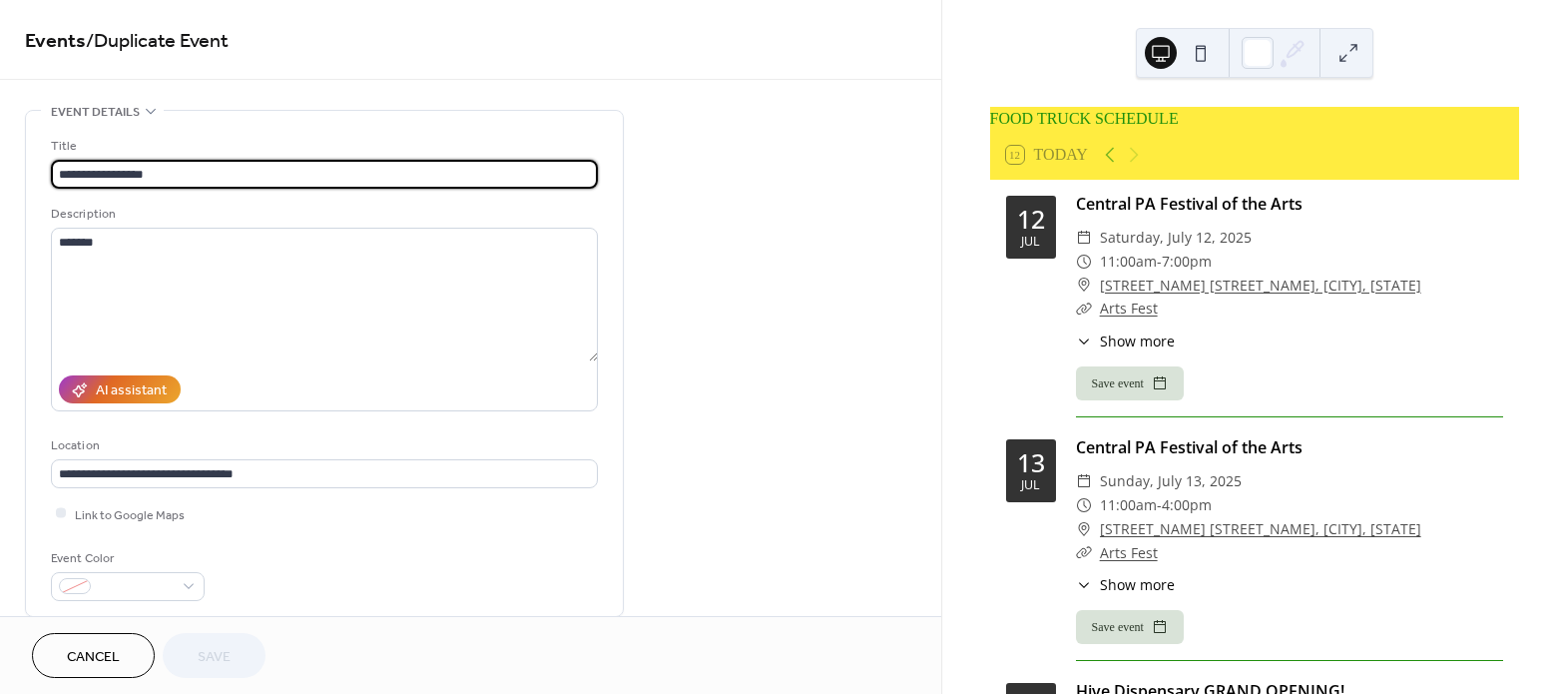 scroll, scrollTop: 0, scrollLeft: 0, axis: both 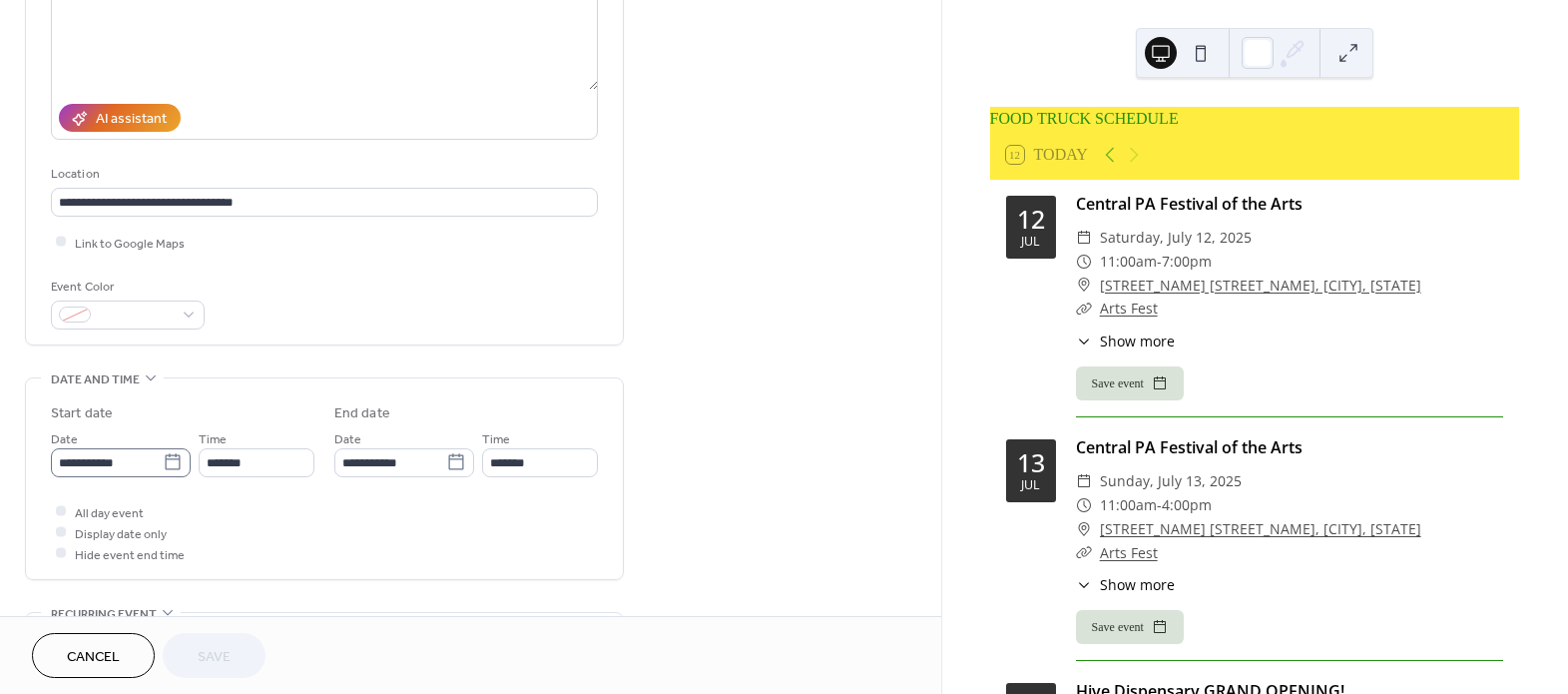 click 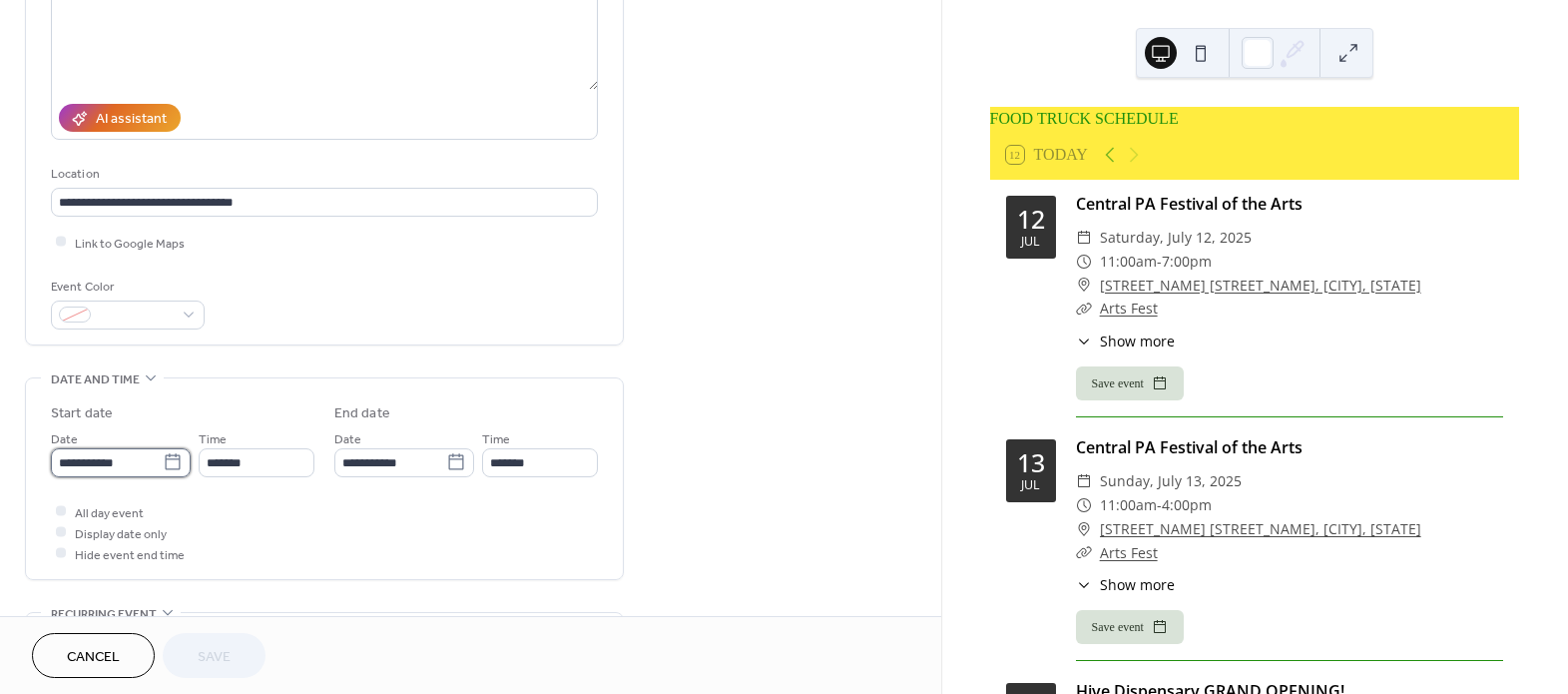 click on "**********" at bounding box center (107, 462) 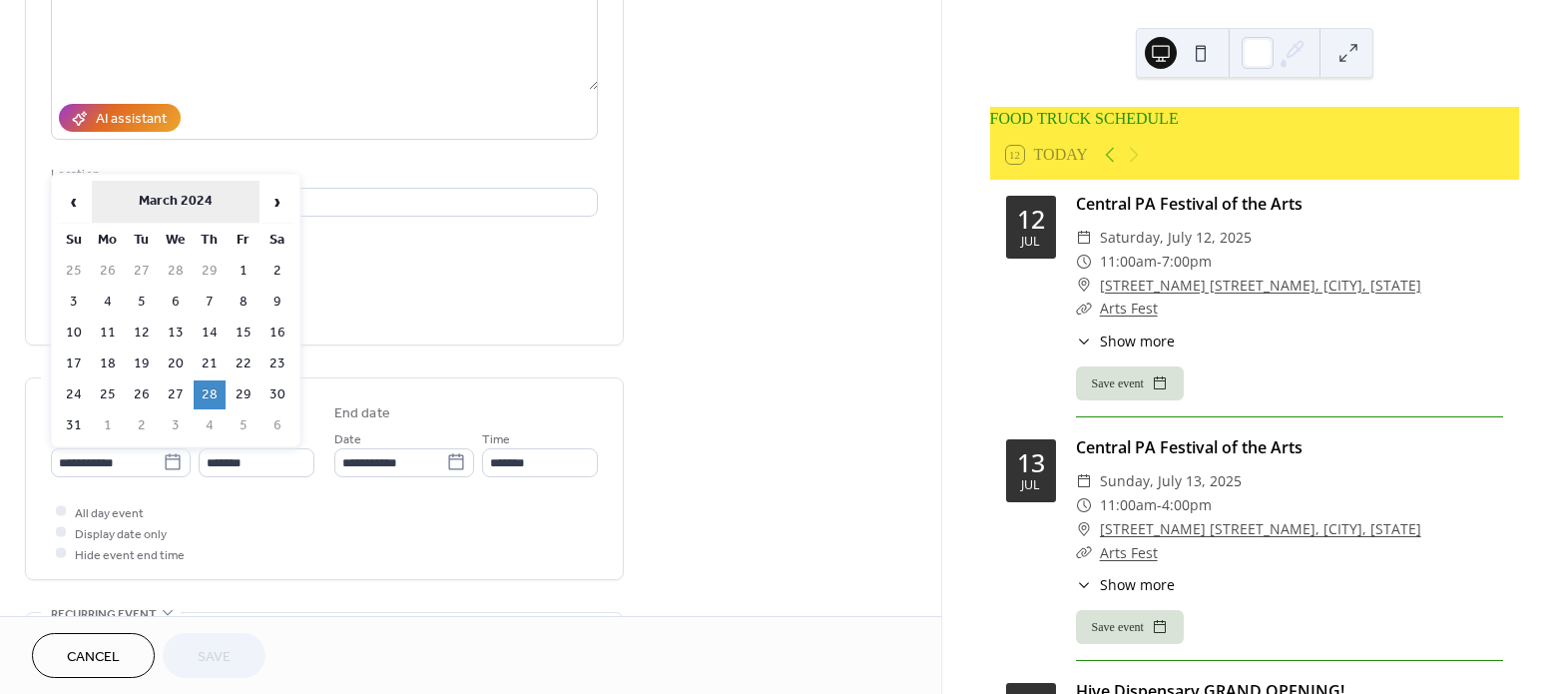 click on "March 2024" at bounding box center (176, 202) 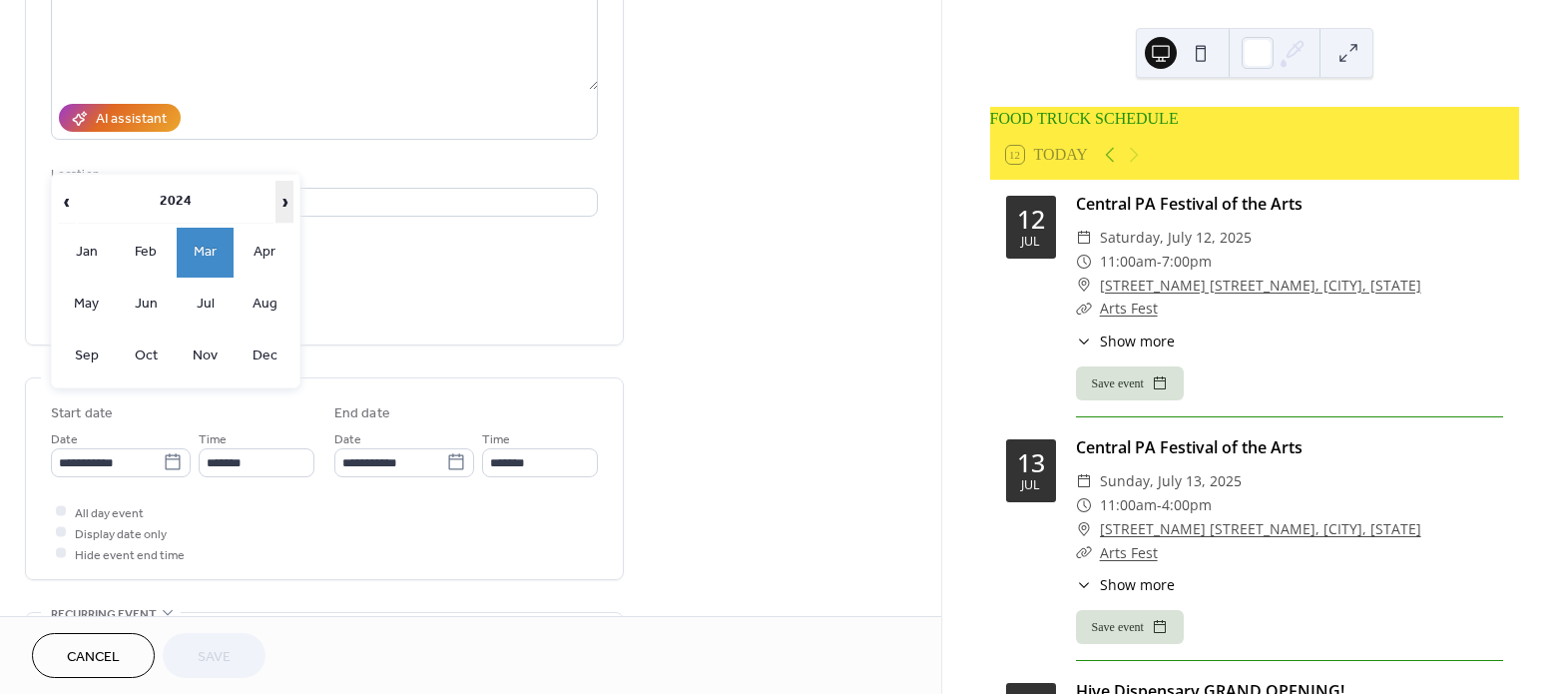 click on "›" at bounding box center [284, 202] 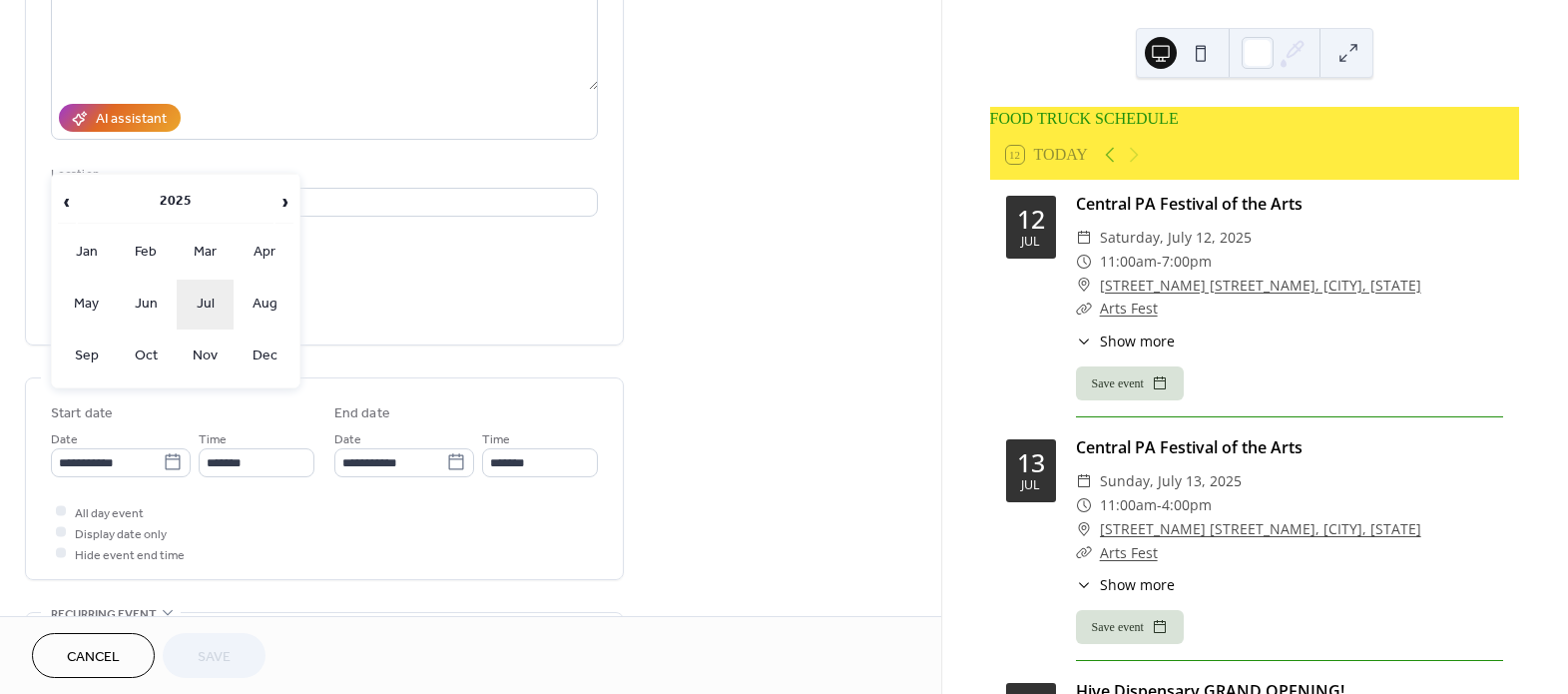 click on "Jul" at bounding box center (206, 305) 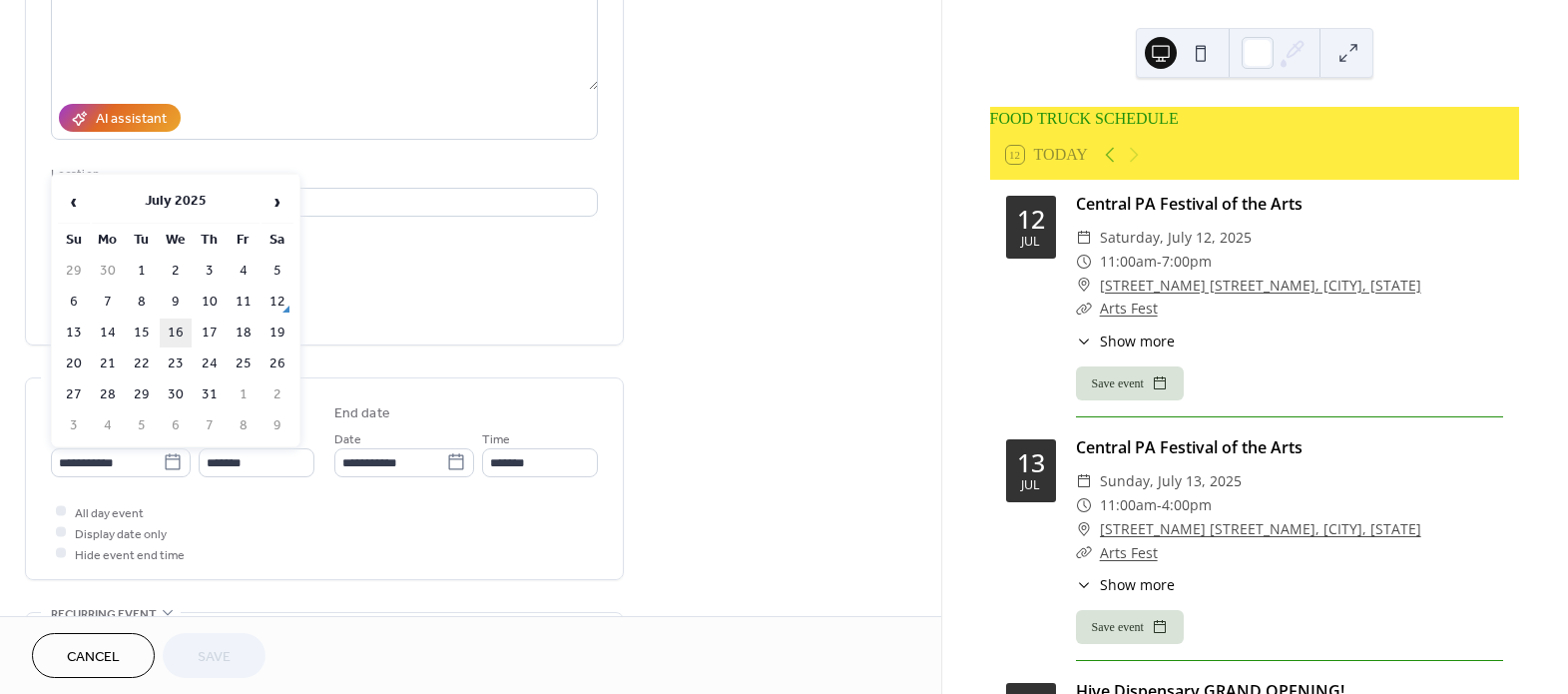 click on "16" at bounding box center (176, 333) 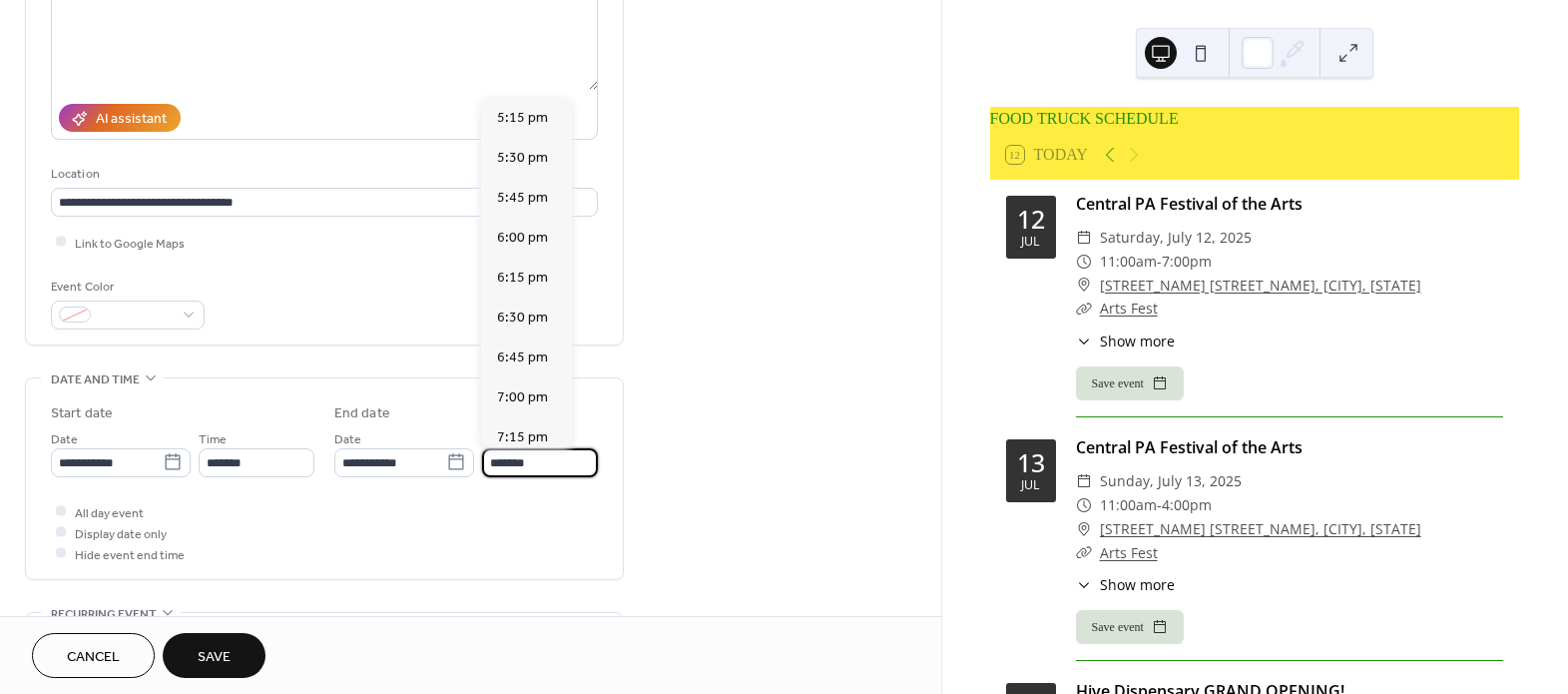 click on "*******" at bounding box center [540, 462] 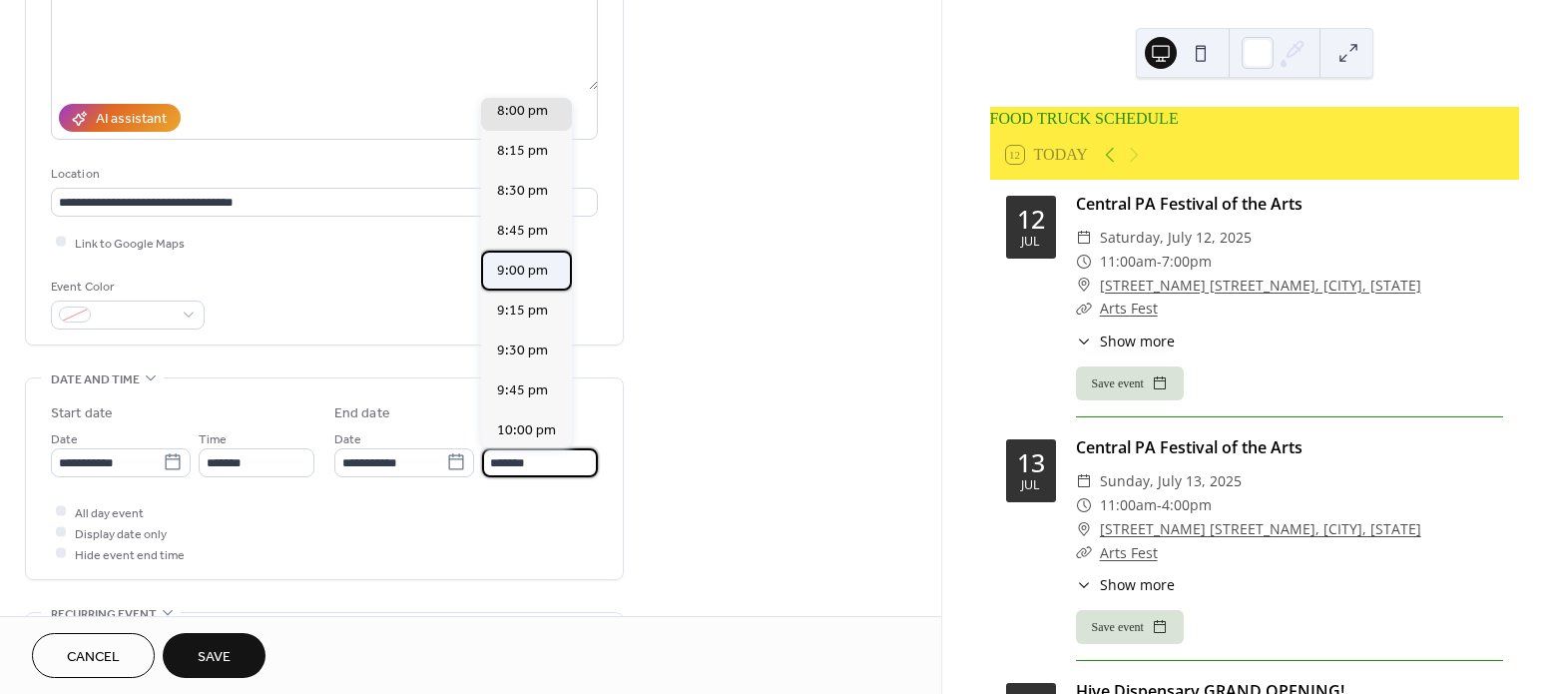 click on "9:00 pm" at bounding box center (522, 270) 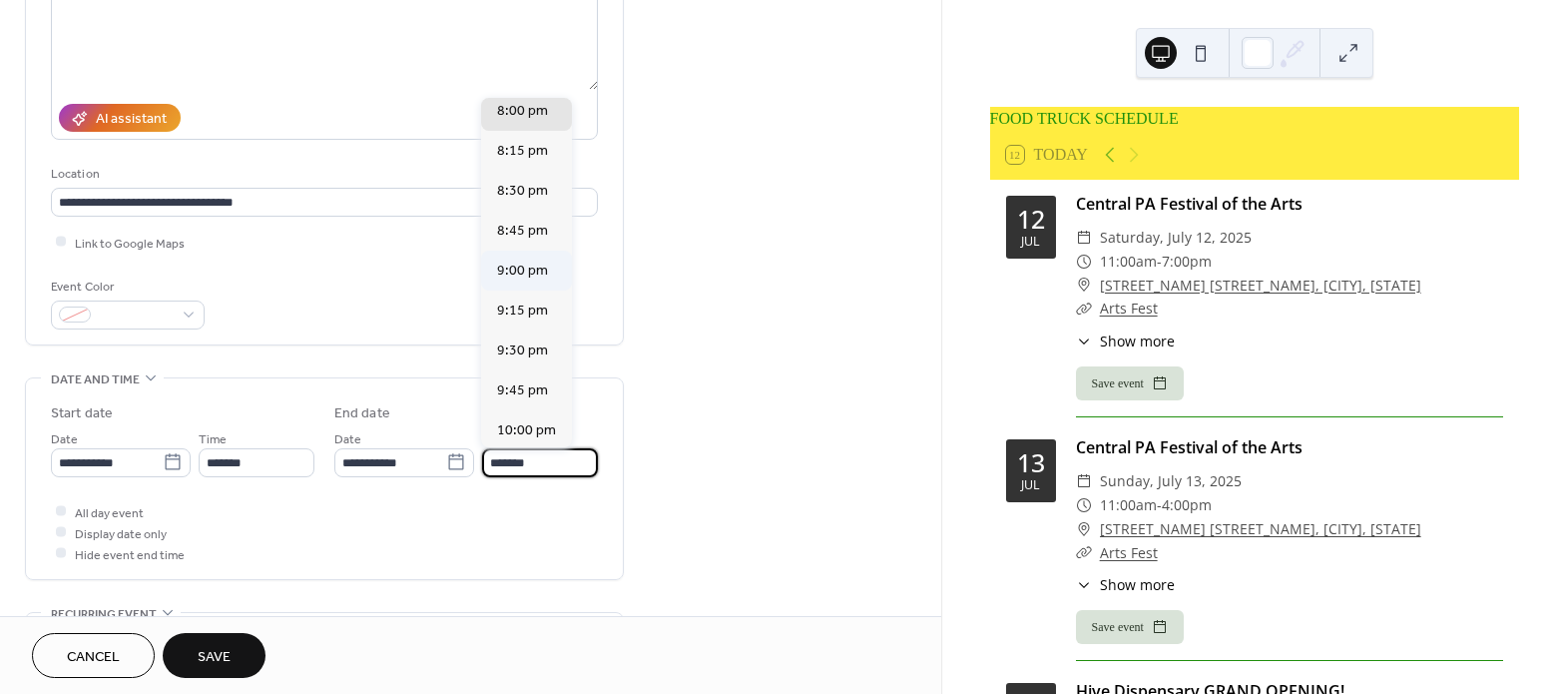 type on "*******" 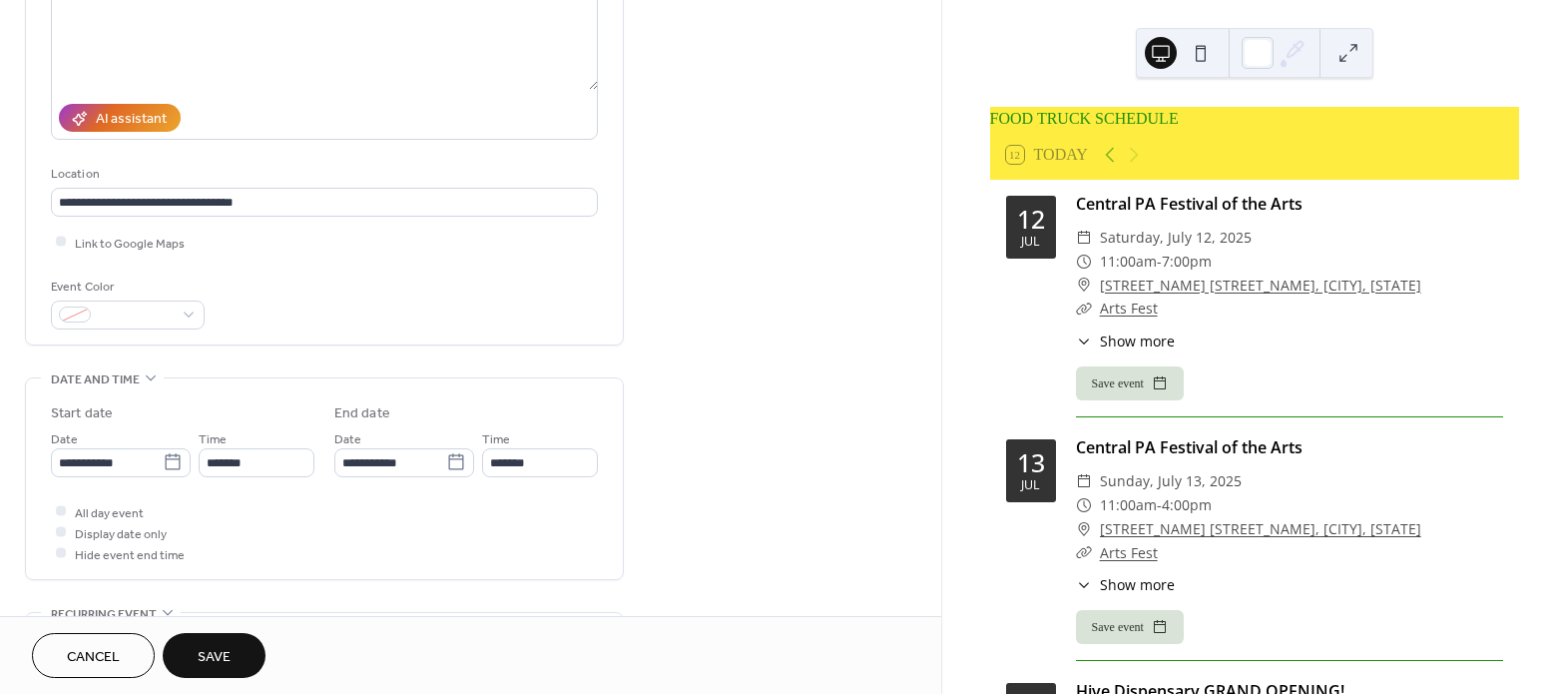 click on "Save" at bounding box center [214, 657] 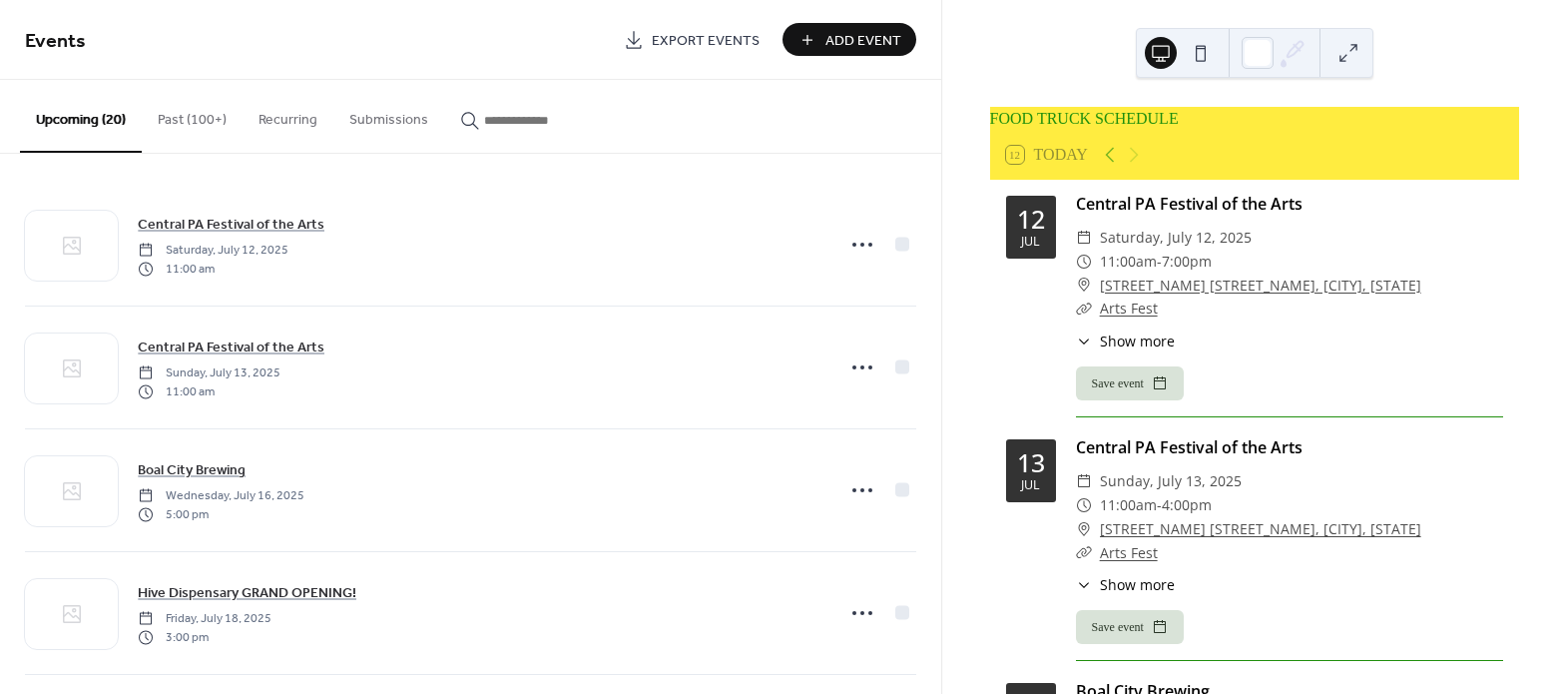 click at bounding box center [534, 120] 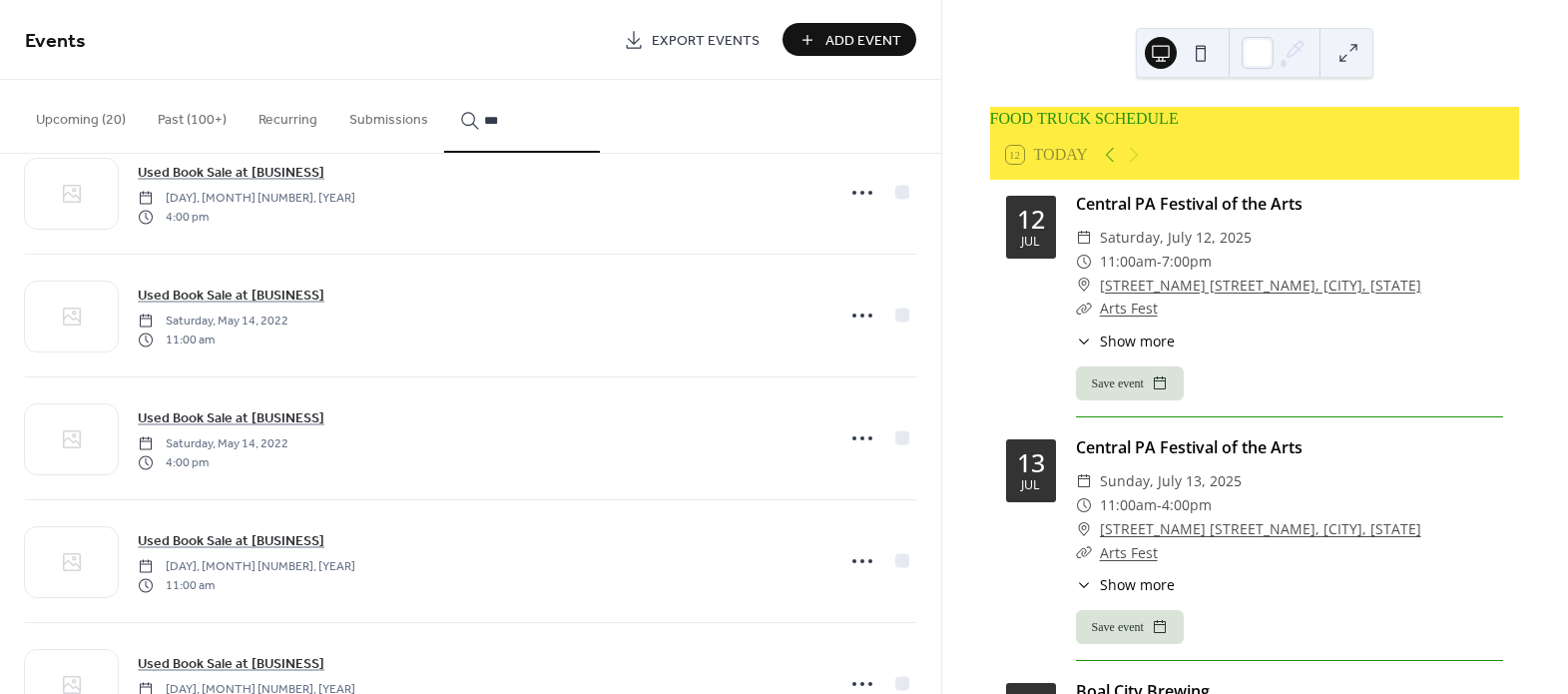 scroll, scrollTop: 272, scrollLeft: 0, axis: vertical 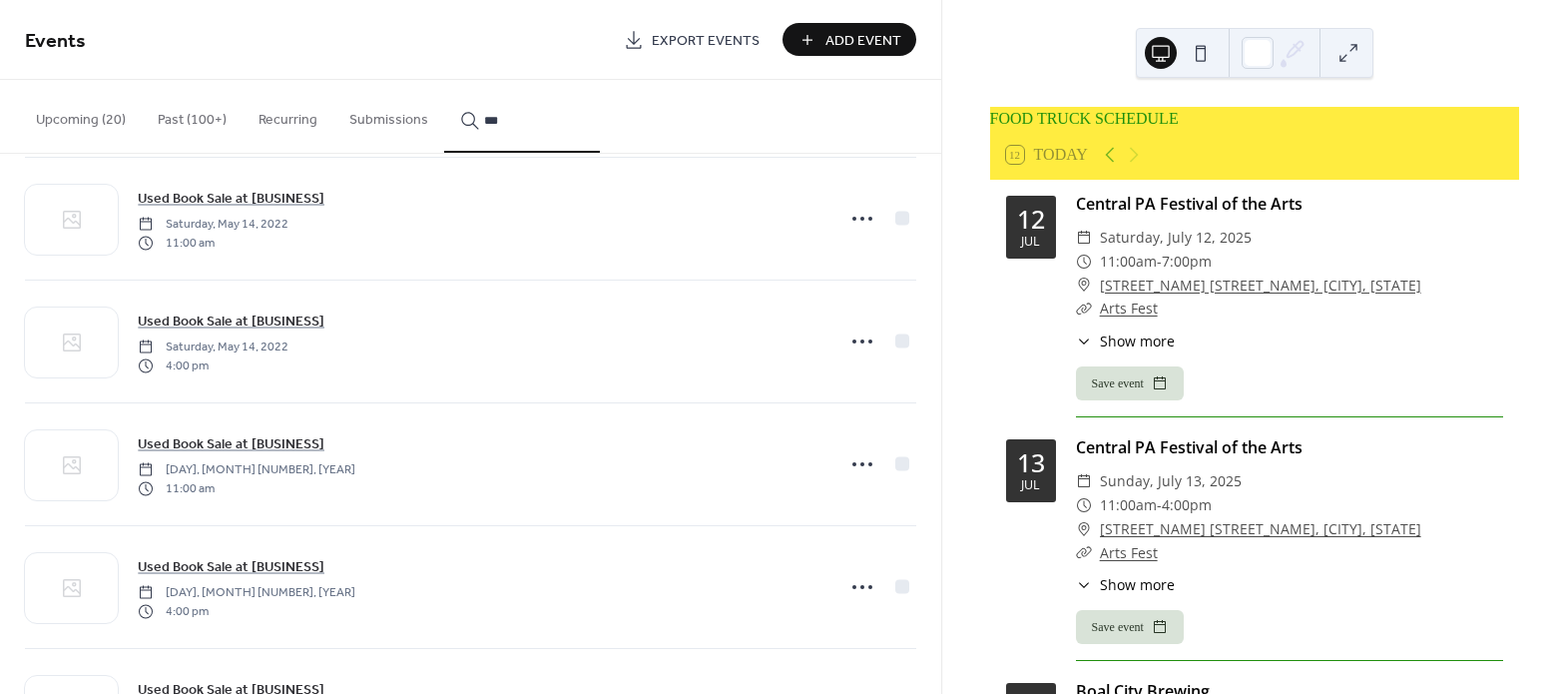 click on "***" at bounding box center [522, 116] 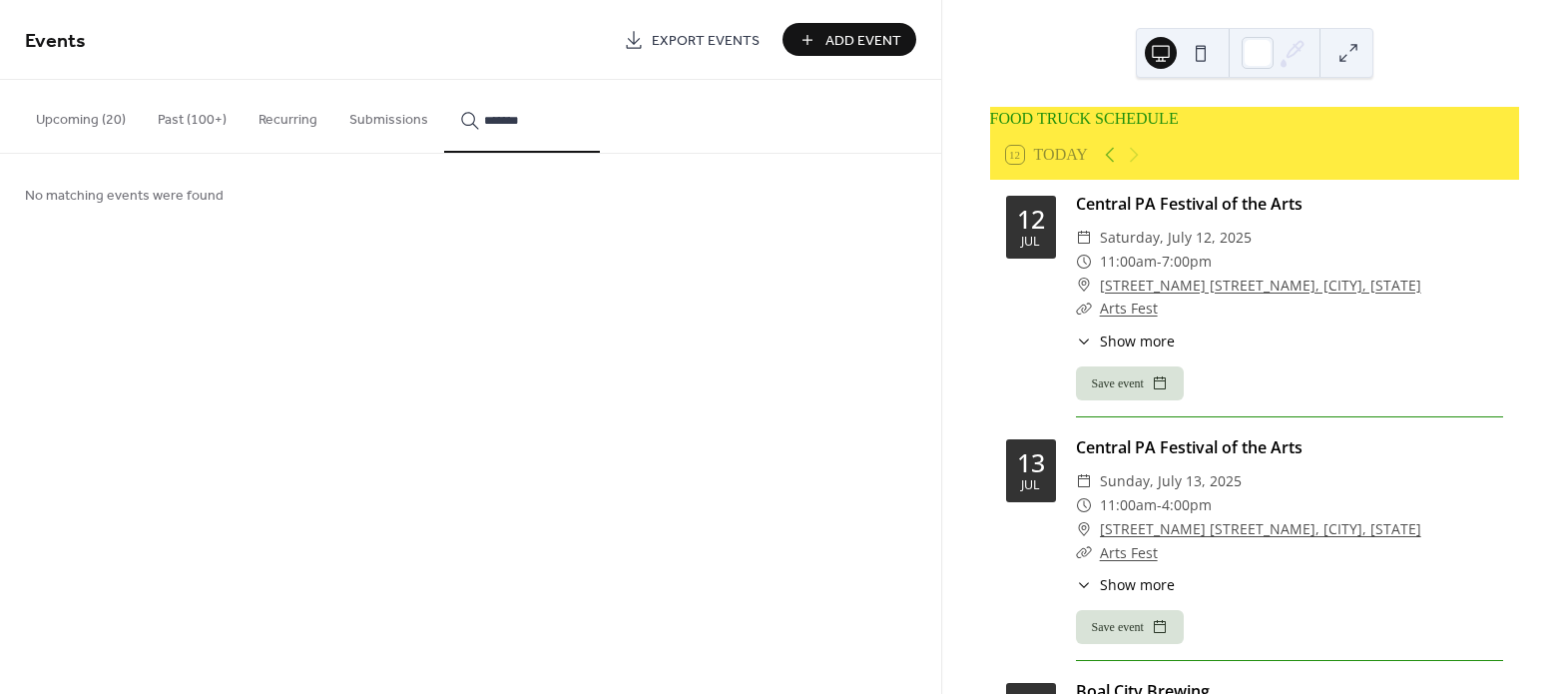 scroll, scrollTop: 0, scrollLeft: 0, axis: both 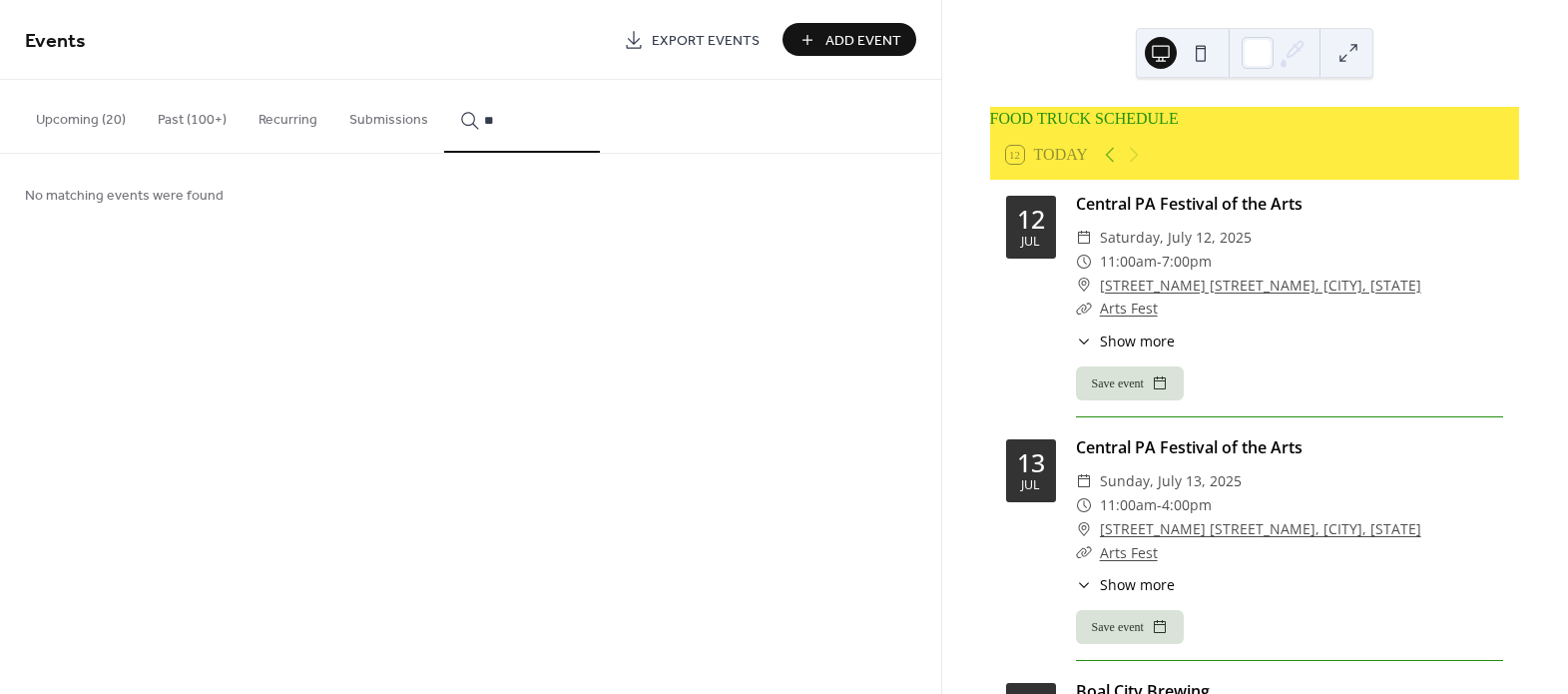 type on "*" 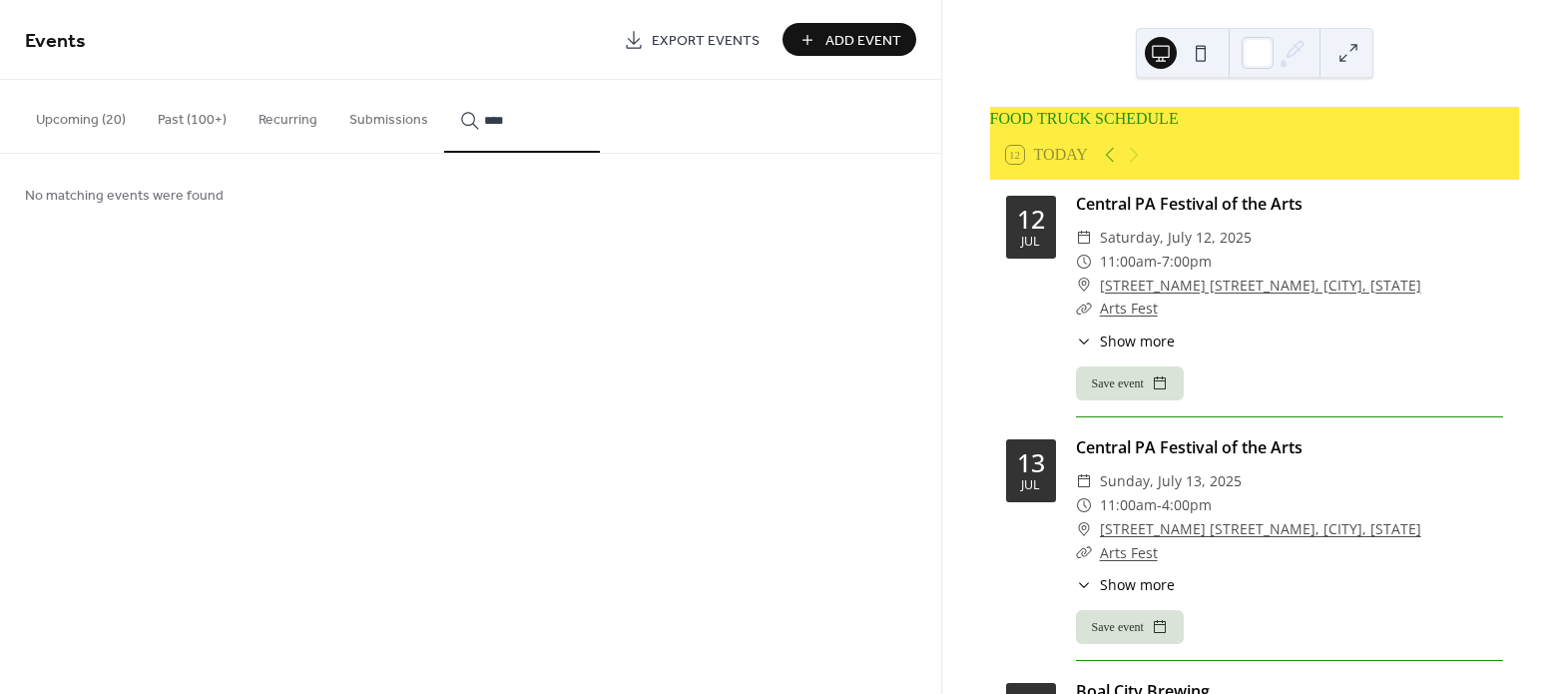 type on "****" 